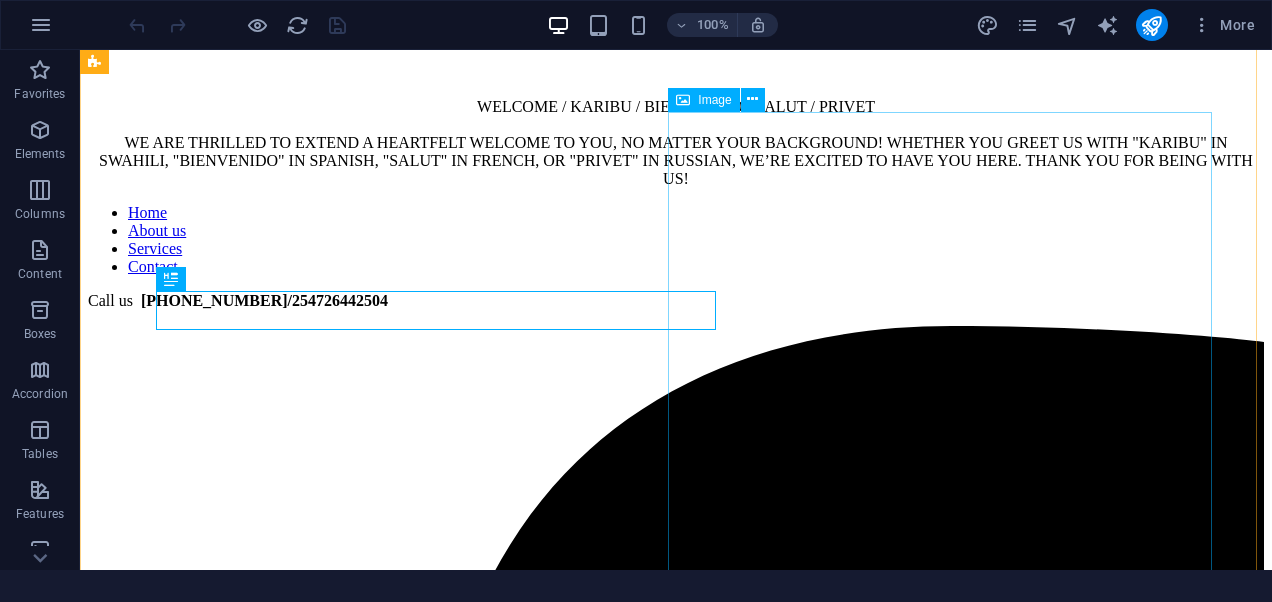 scroll, scrollTop: 747, scrollLeft: 0, axis: vertical 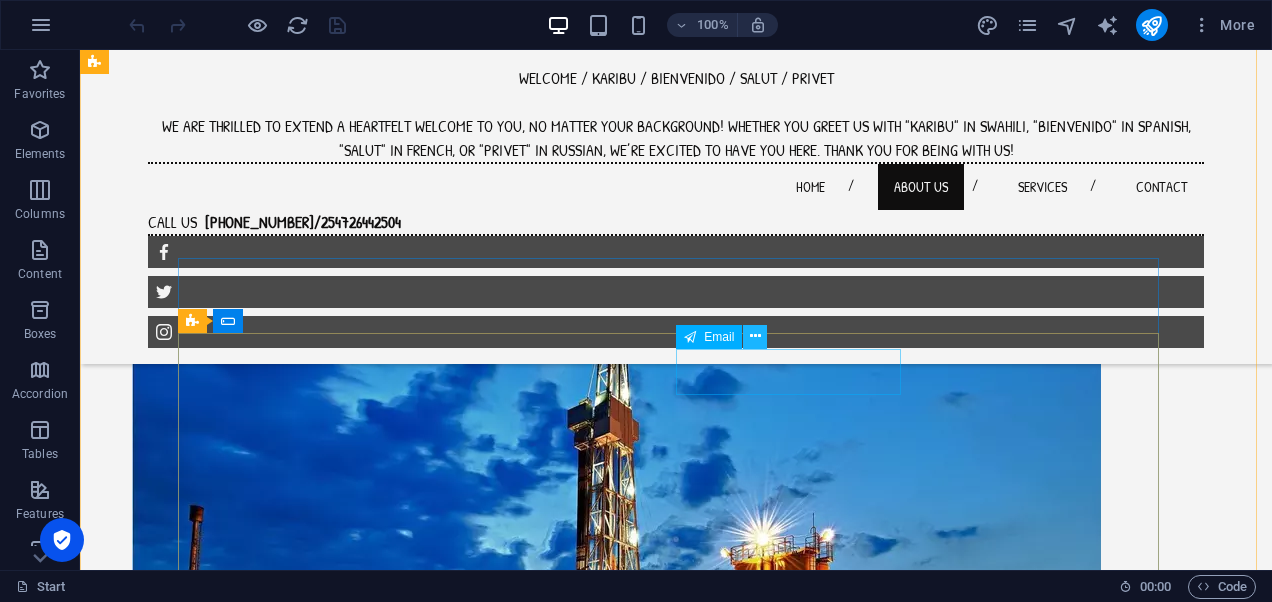 click at bounding box center (755, 336) 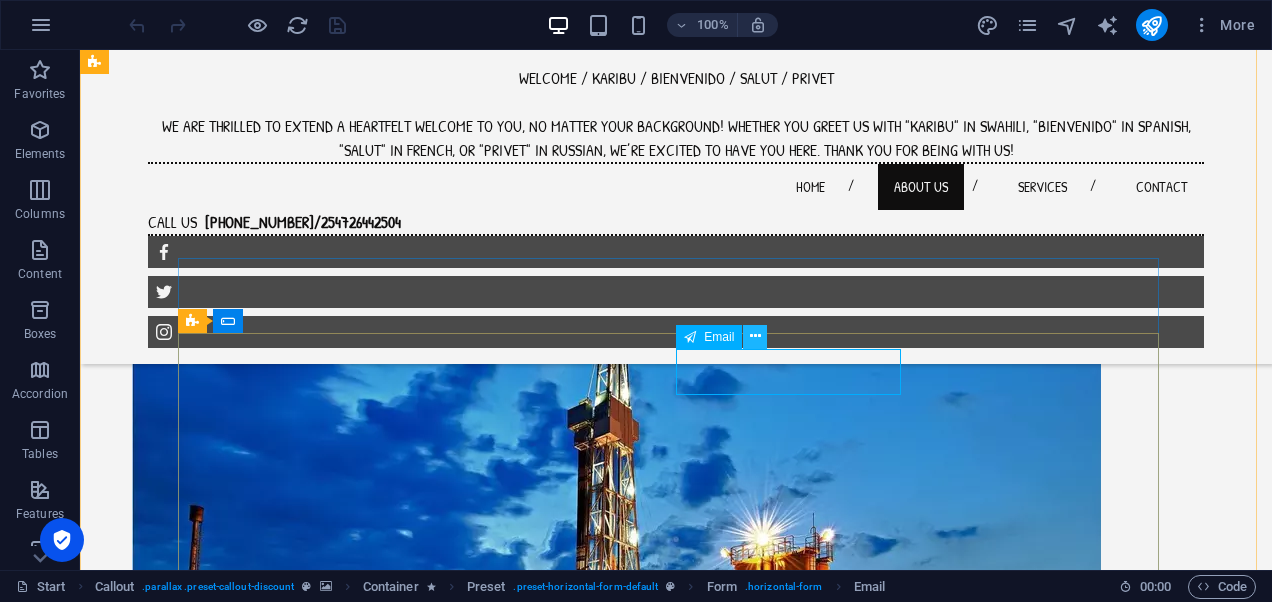 click at bounding box center [755, 336] 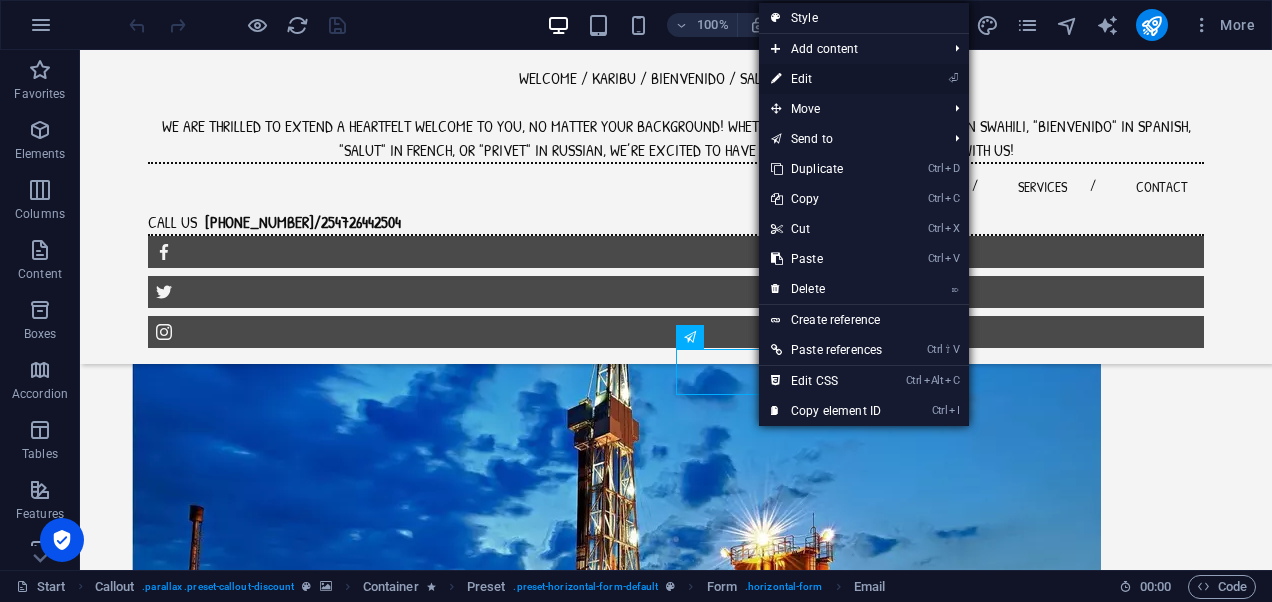 click on "⏎  Edit" at bounding box center [826, 79] 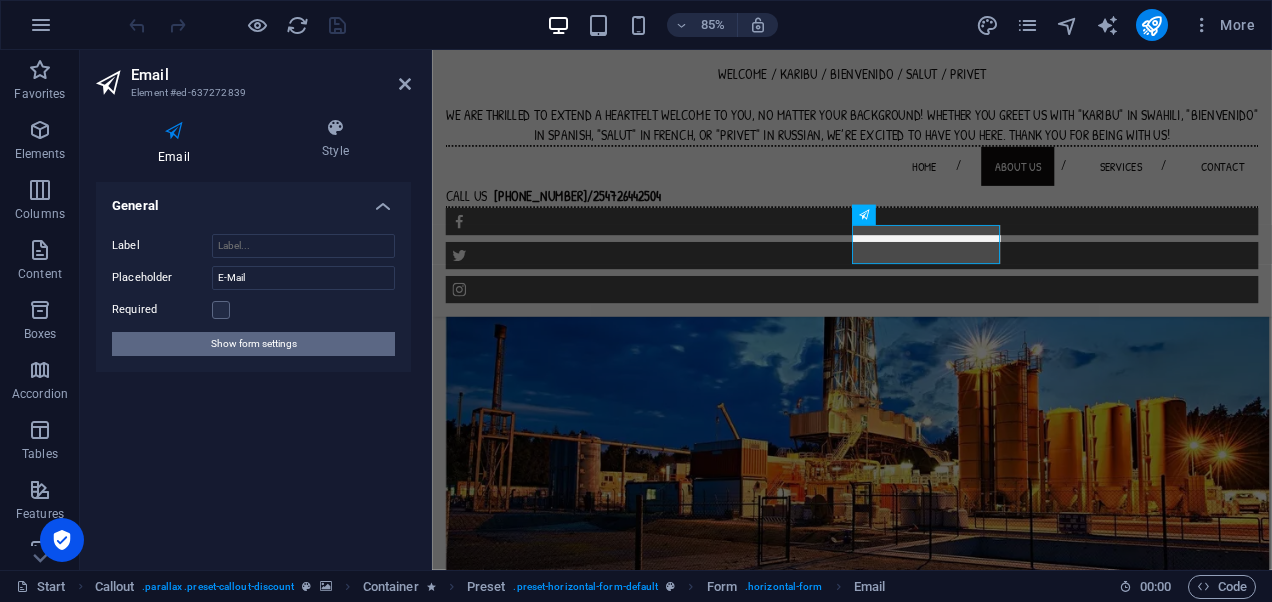 click on "Show form settings" at bounding box center (254, 344) 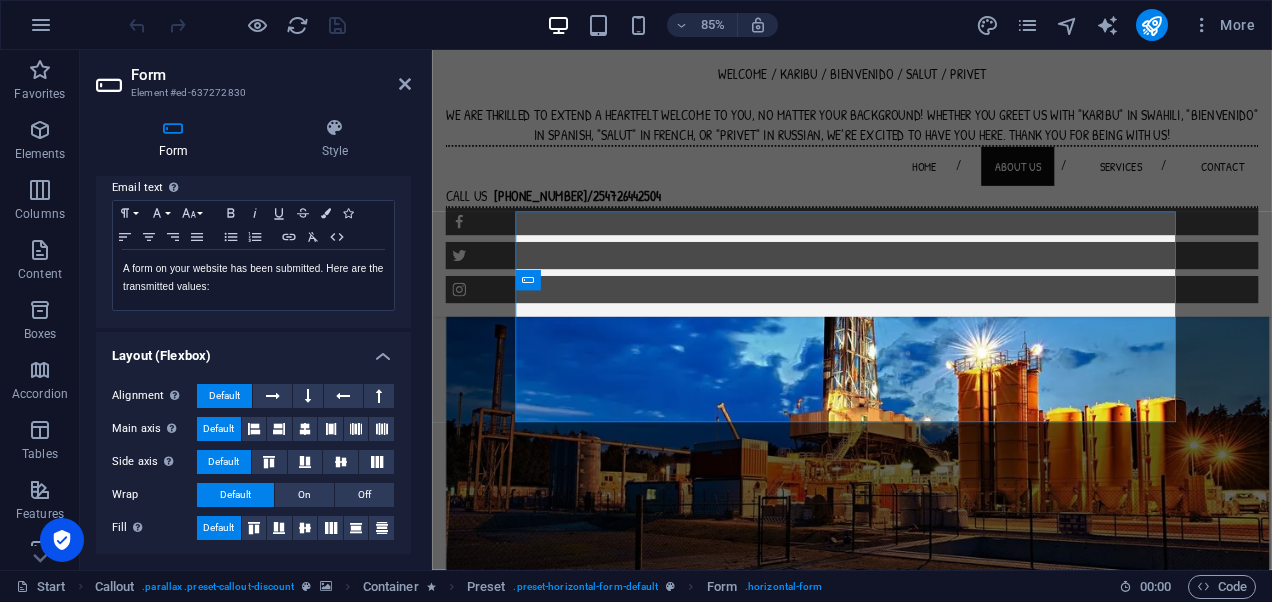 scroll, scrollTop: 0, scrollLeft: 0, axis: both 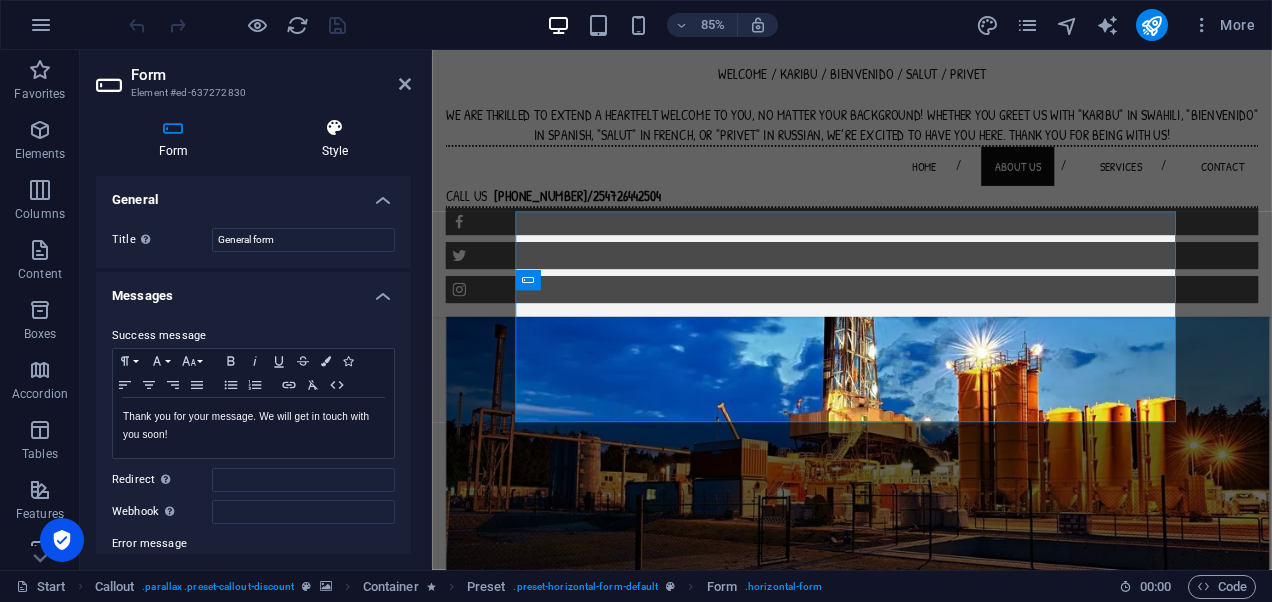 click at bounding box center [335, 128] 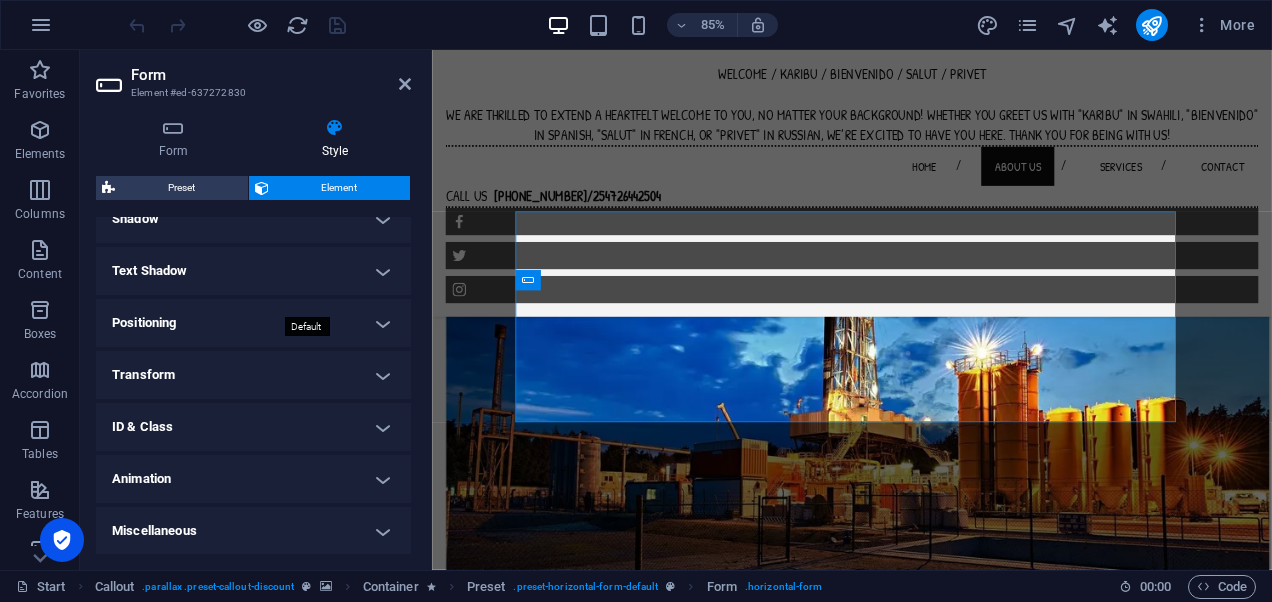 scroll, scrollTop: 0, scrollLeft: 0, axis: both 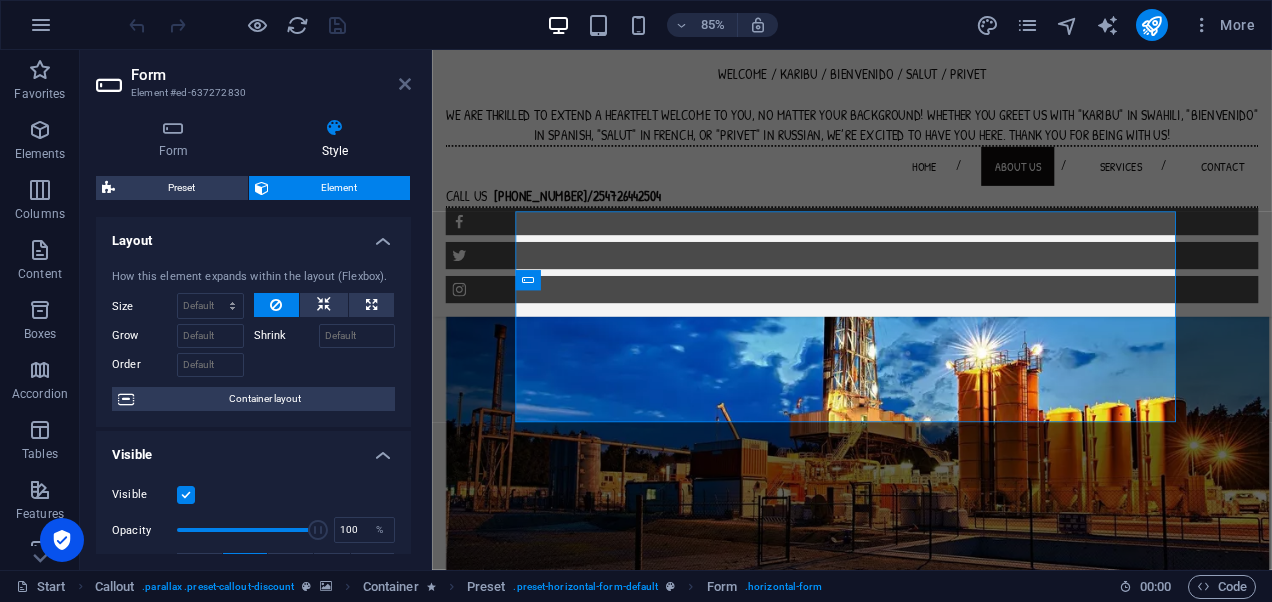 click at bounding box center (405, 84) 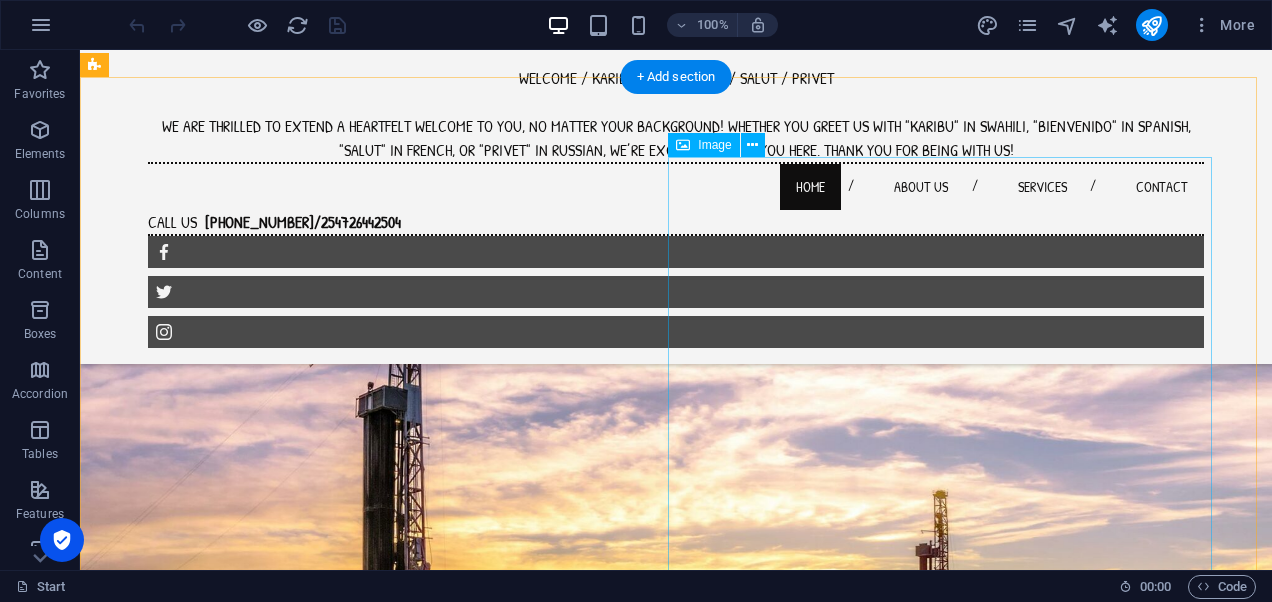 scroll, scrollTop: 713, scrollLeft: 0, axis: vertical 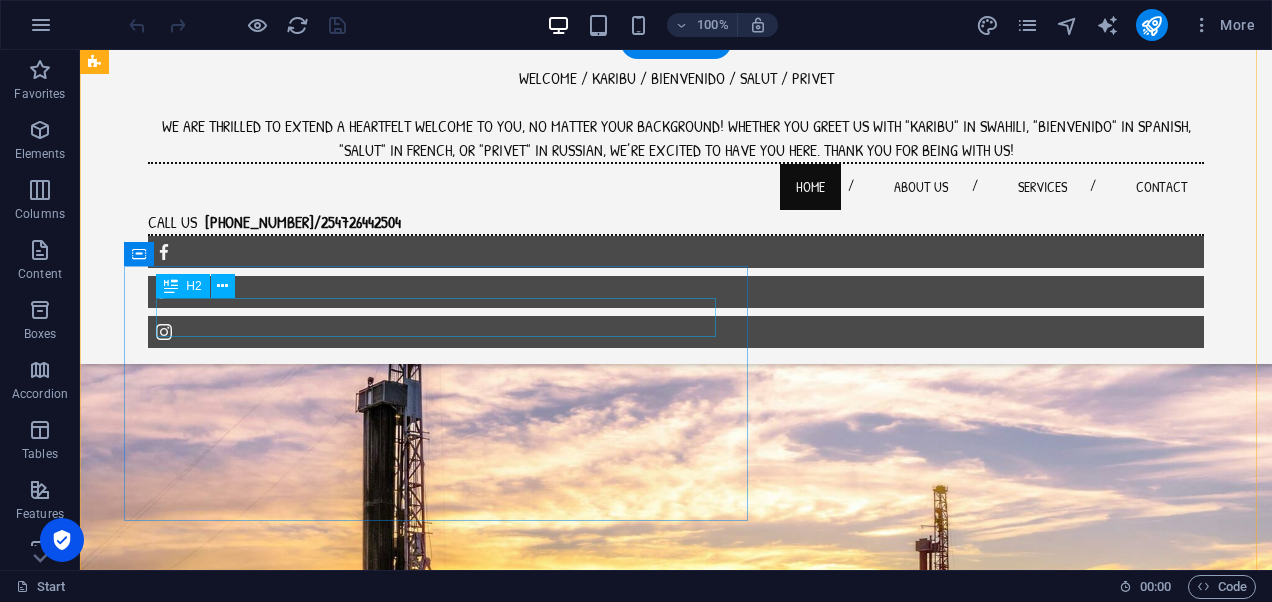 click on "BOLDAXE LIMITED" at bounding box center (716, 877) 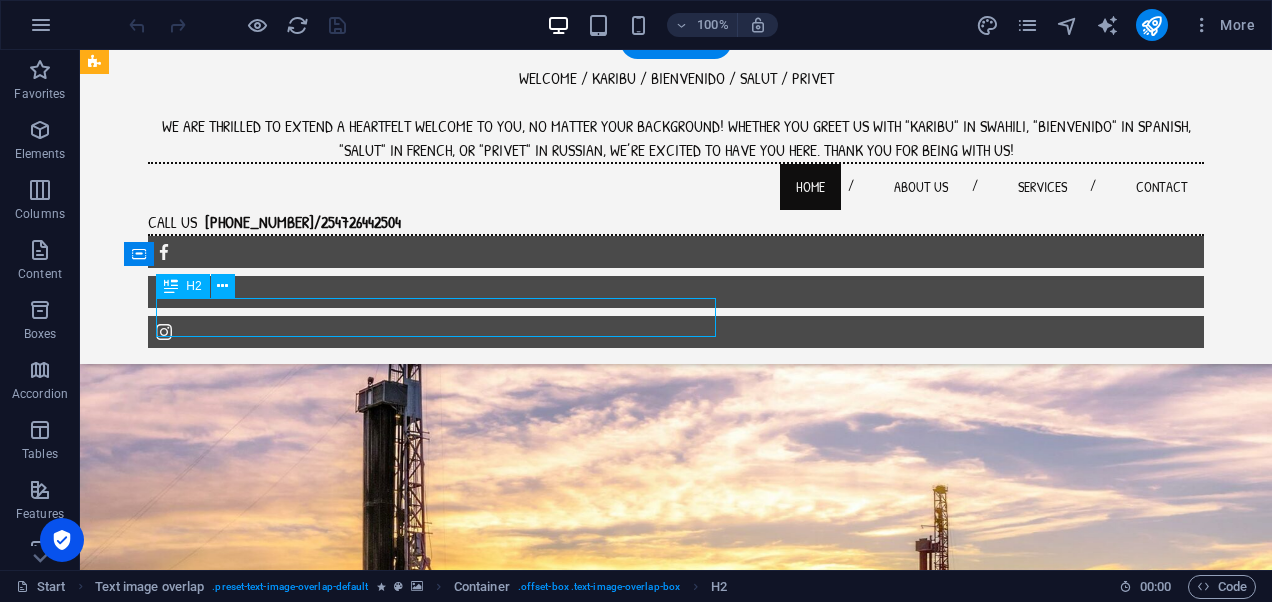 click on "BOLDAXE LIMITED" at bounding box center [716, 877] 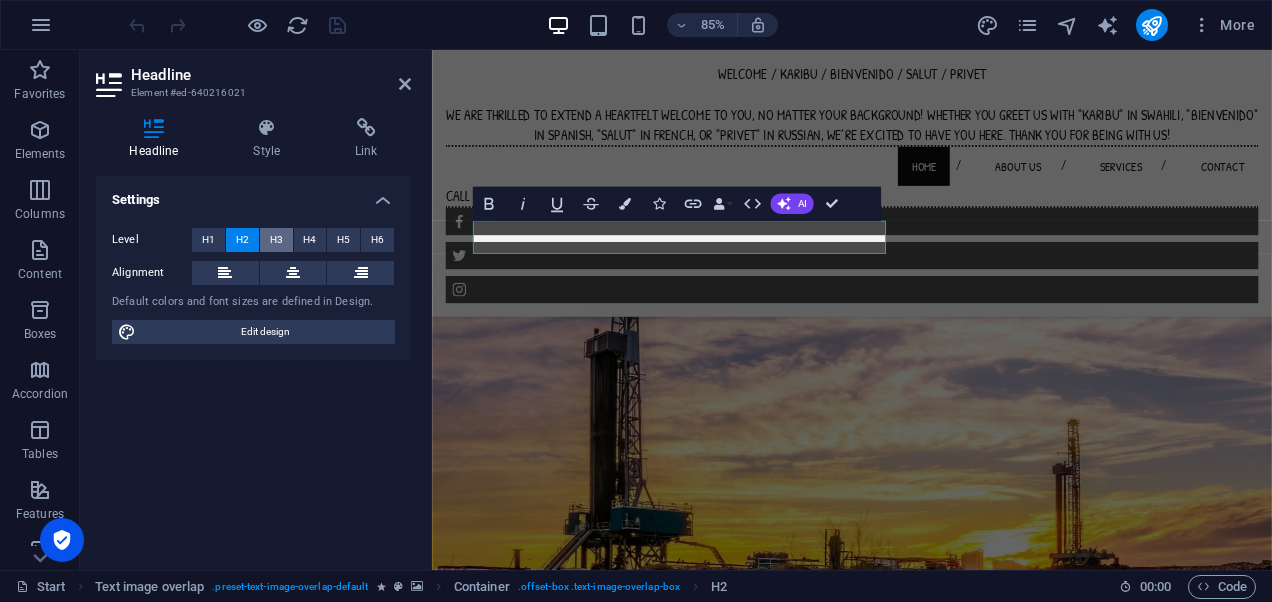 click on "H3" at bounding box center [276, 240] 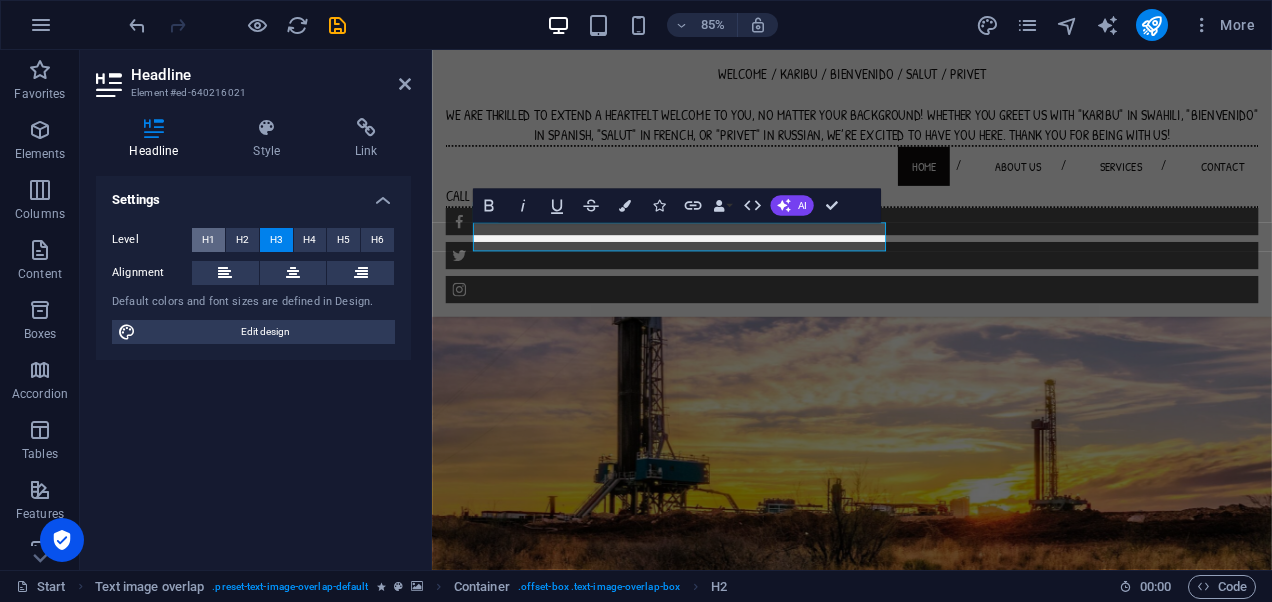 click on "H1" at bounding box center (208, 240) 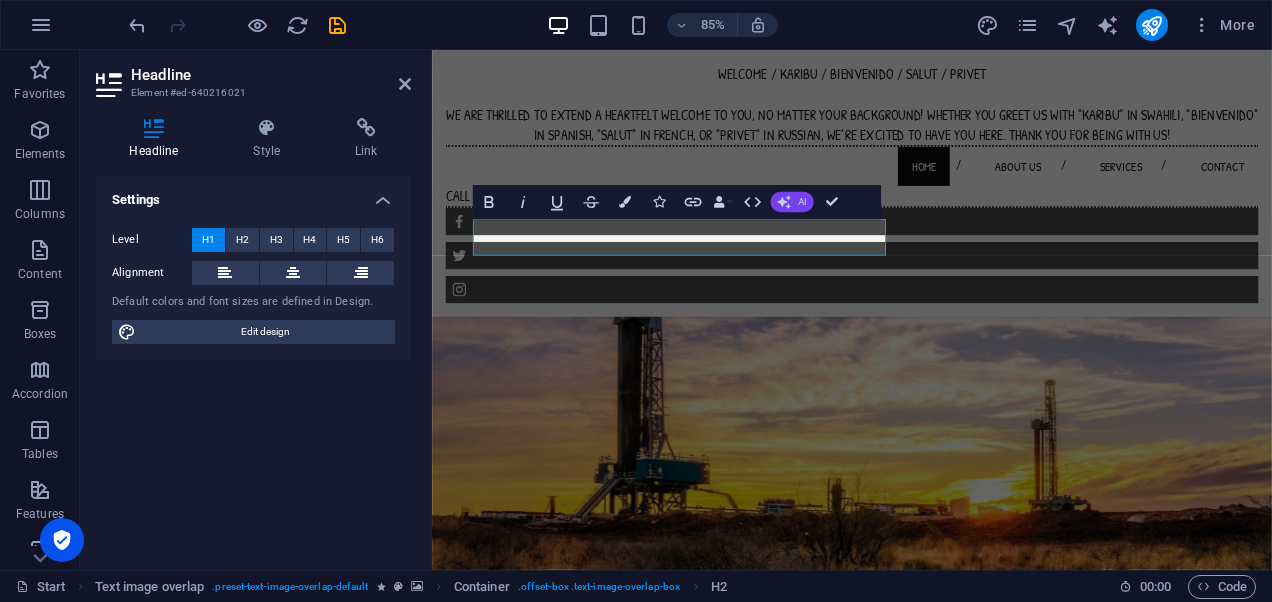 click 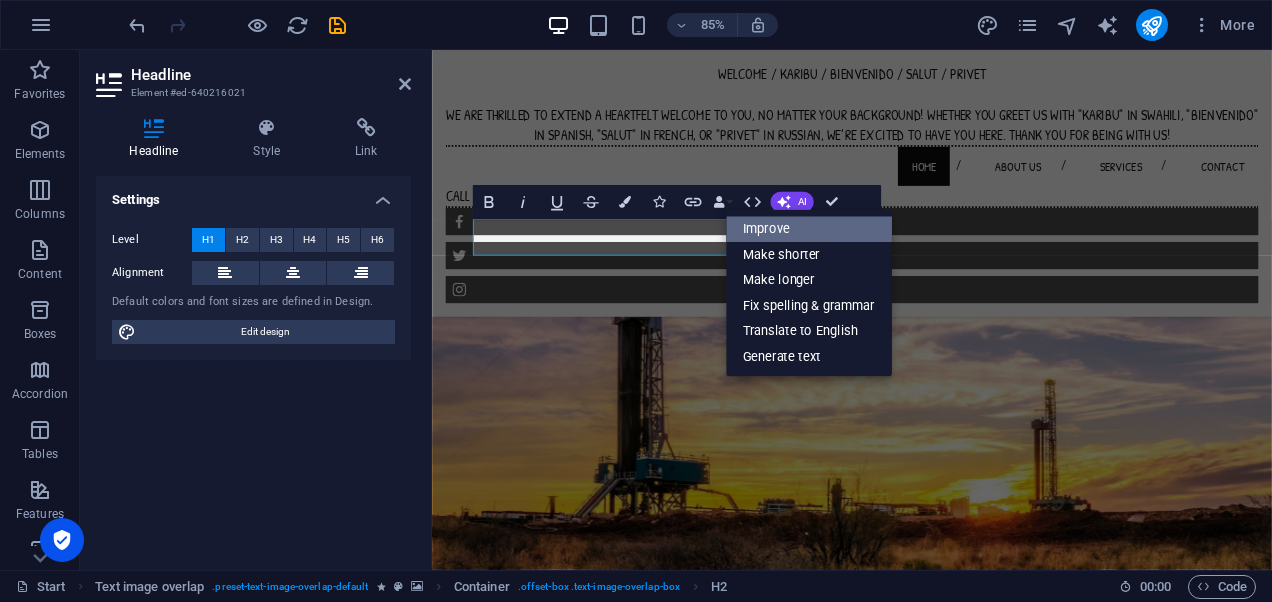 click on "Improve" at bounding box center [809, 230] 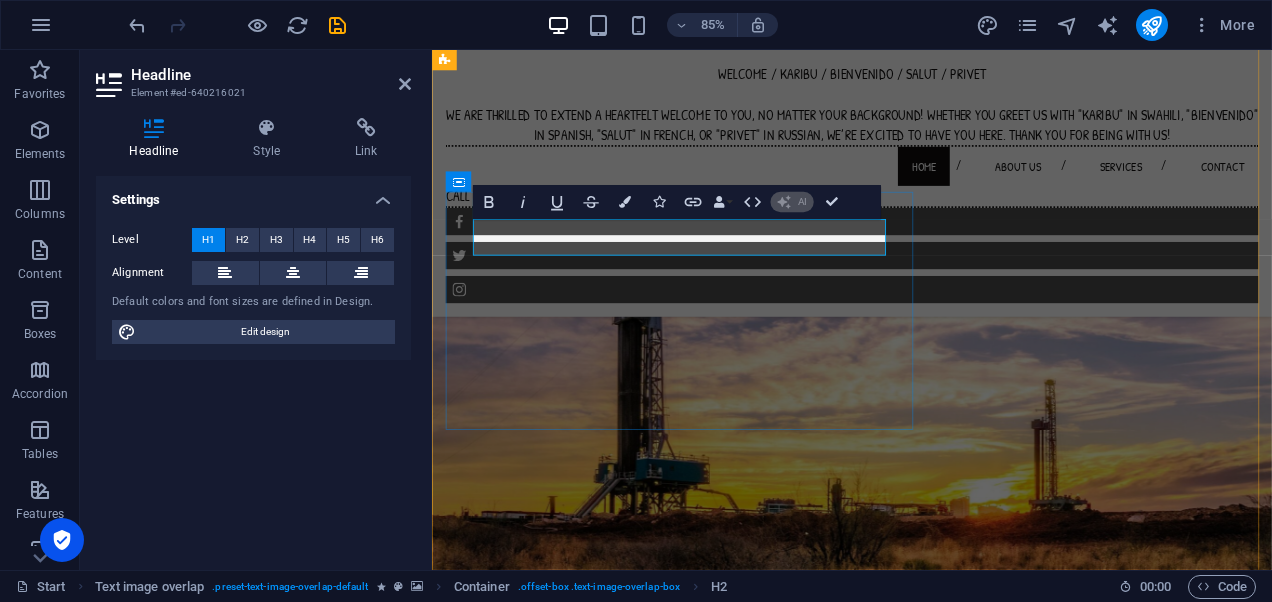 type 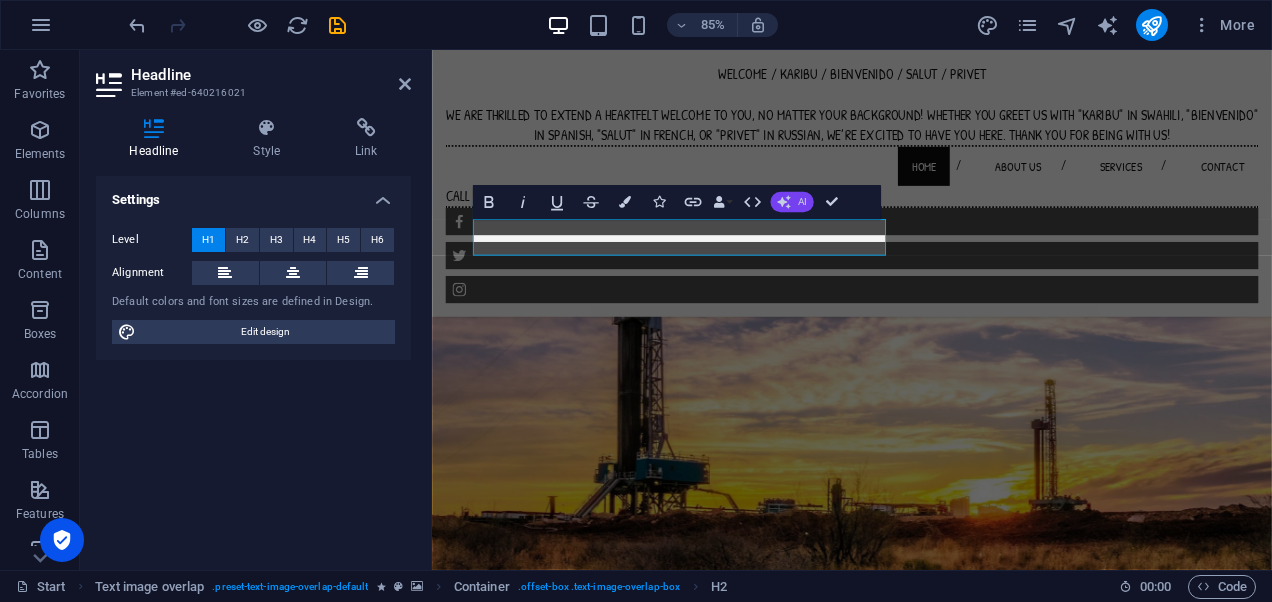click on "AI" at bounding box center [791, 202] 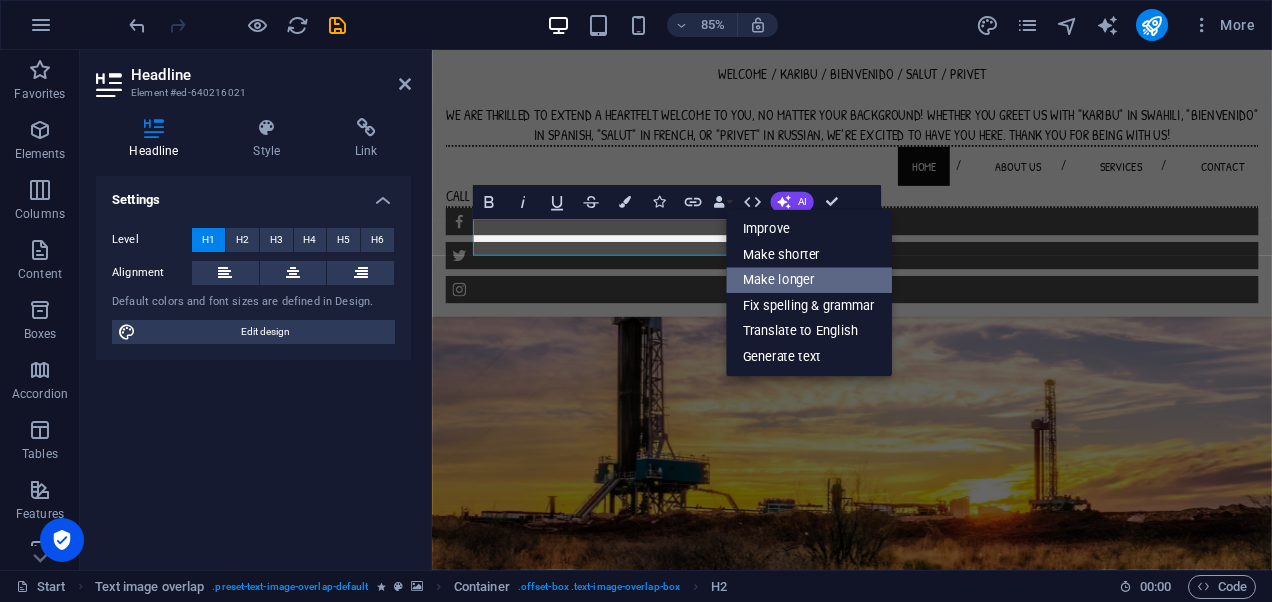 click on "Make longer" at bounding box center [809, 281] 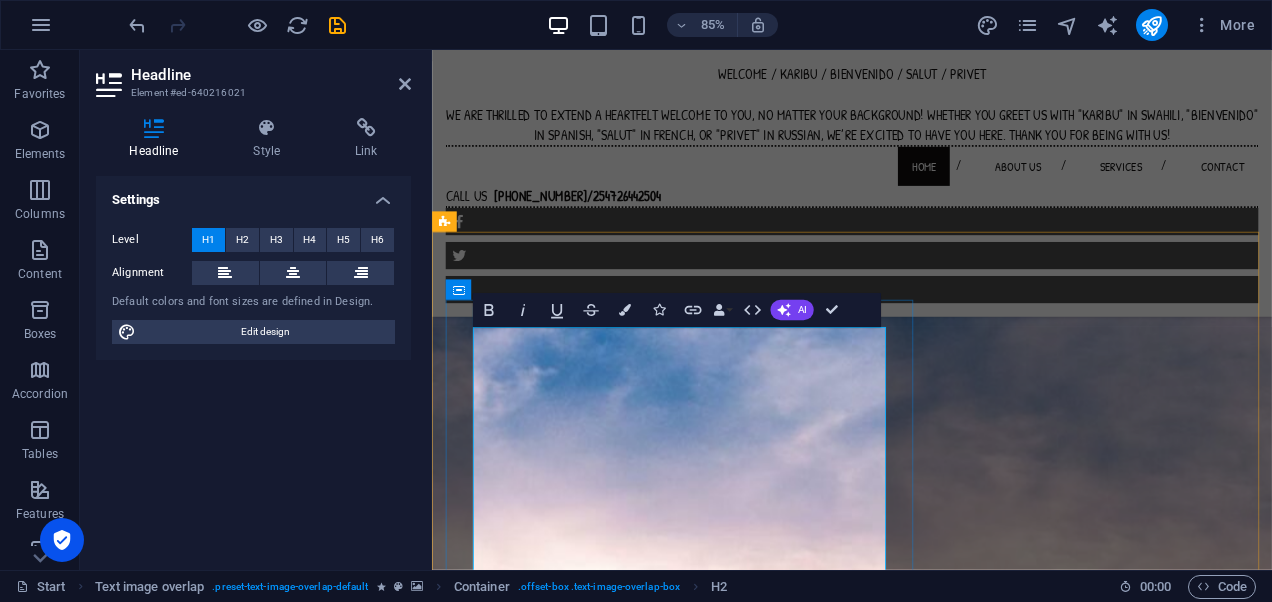 scroll, scrollTop: 613, scrollLeft: 0, axis: vertical 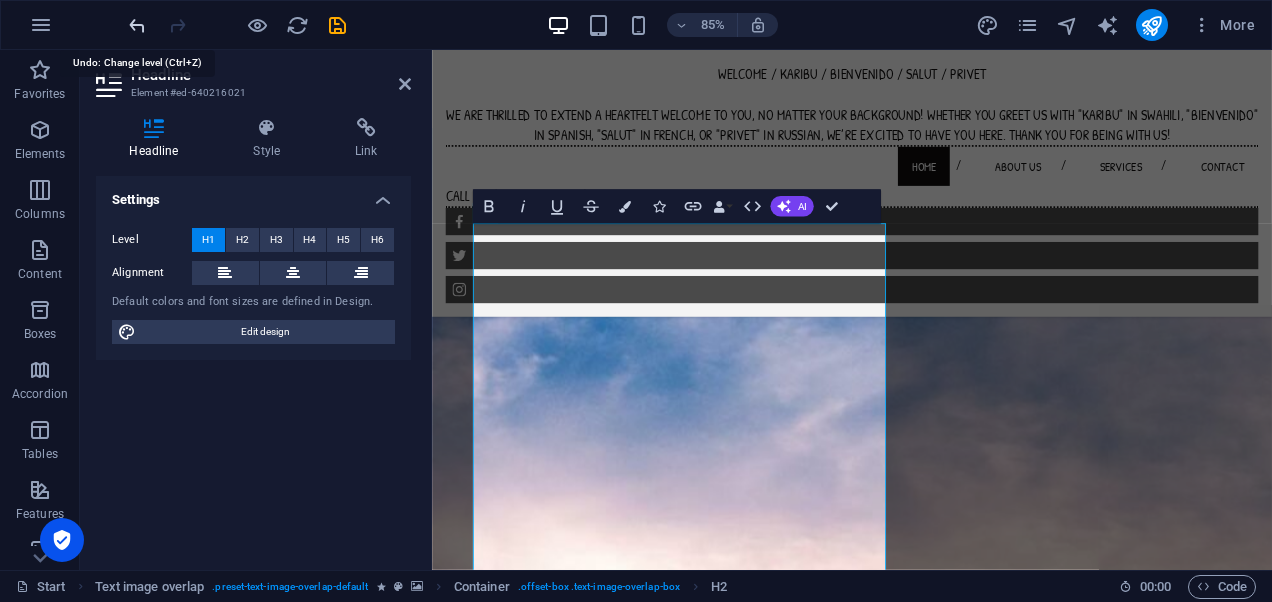 click at bounding box center [137, 25] 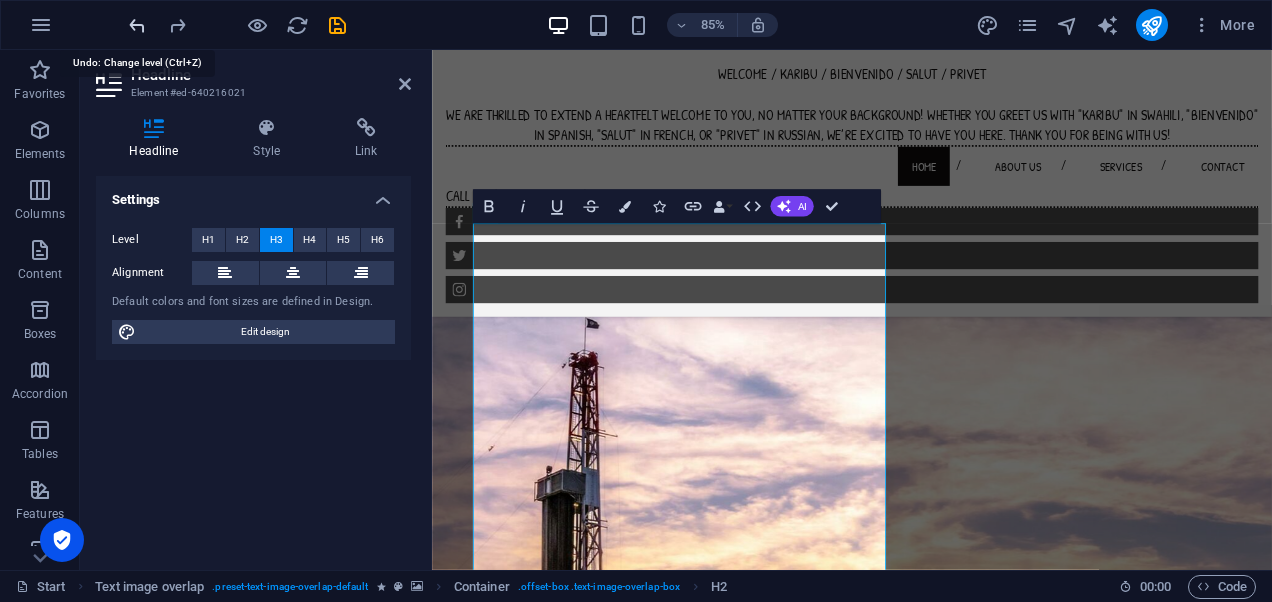 click at bounding box center (137, 25) 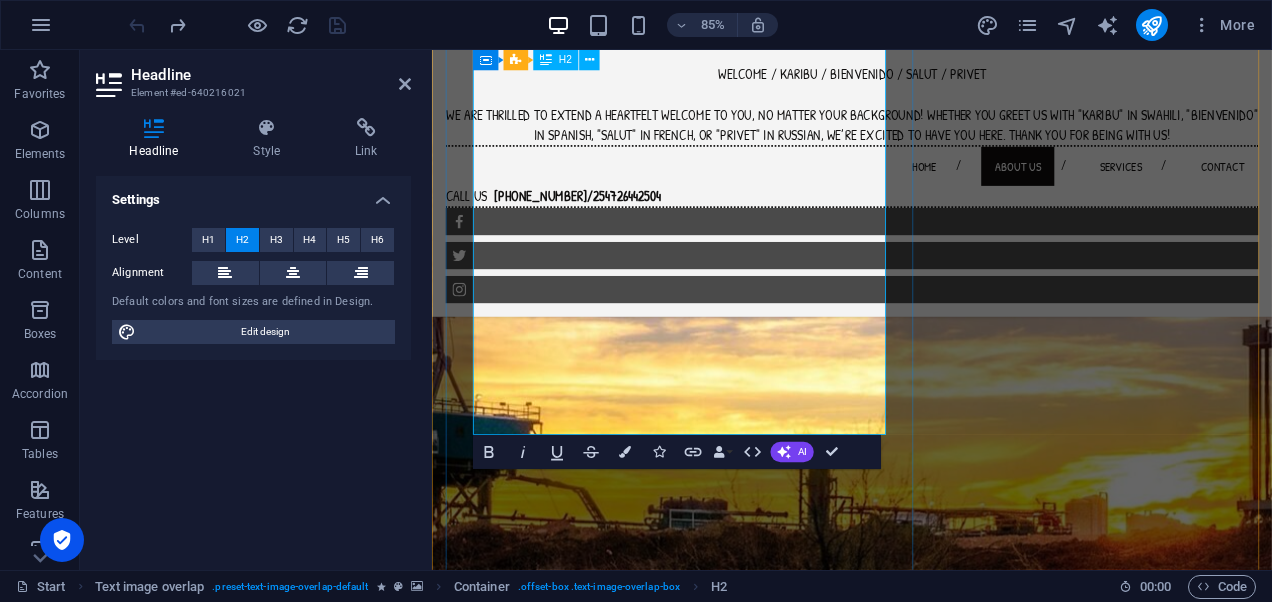 scroll, scrollTop: 1353, scrollLeft: 0, axis: vertical 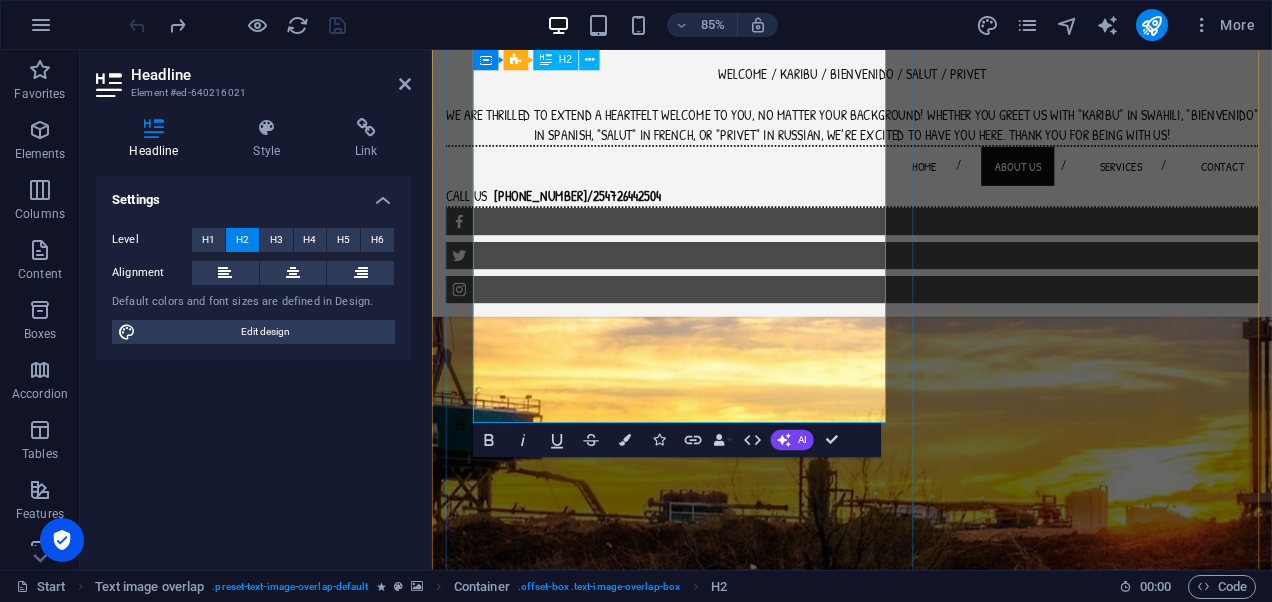 click on "**BOLDAXE LIMITED**  Welcome to BOLDAXE LIMITED, a forward-thinking company dedicated to excellence and innovation in every aspect of our operations. Our mission is to provide exceptional products and services that meet the evolving needs of our clients while maintaining the highest standards of quality and integrity. At BOLDAXE LIMITED, we believe in fostering strong relationships with our customers and partners, driving success through collaboration and shared values. Join us on our journey as we continue to set new benchmarks in our industry and strive for continuous improvement. Discover the difference with BOLDAXE LIMITED [DATE]!" at bounding box center (966, 1120) 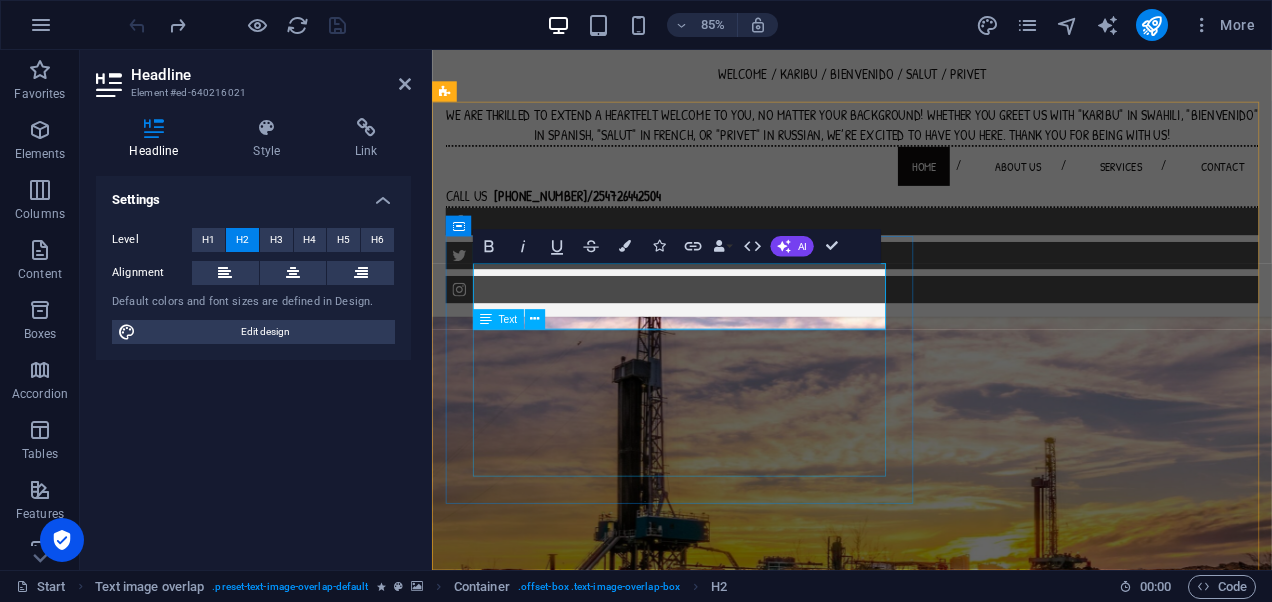 scroll, scrollTop: 663, scrollLeft: 0, axis: vertical 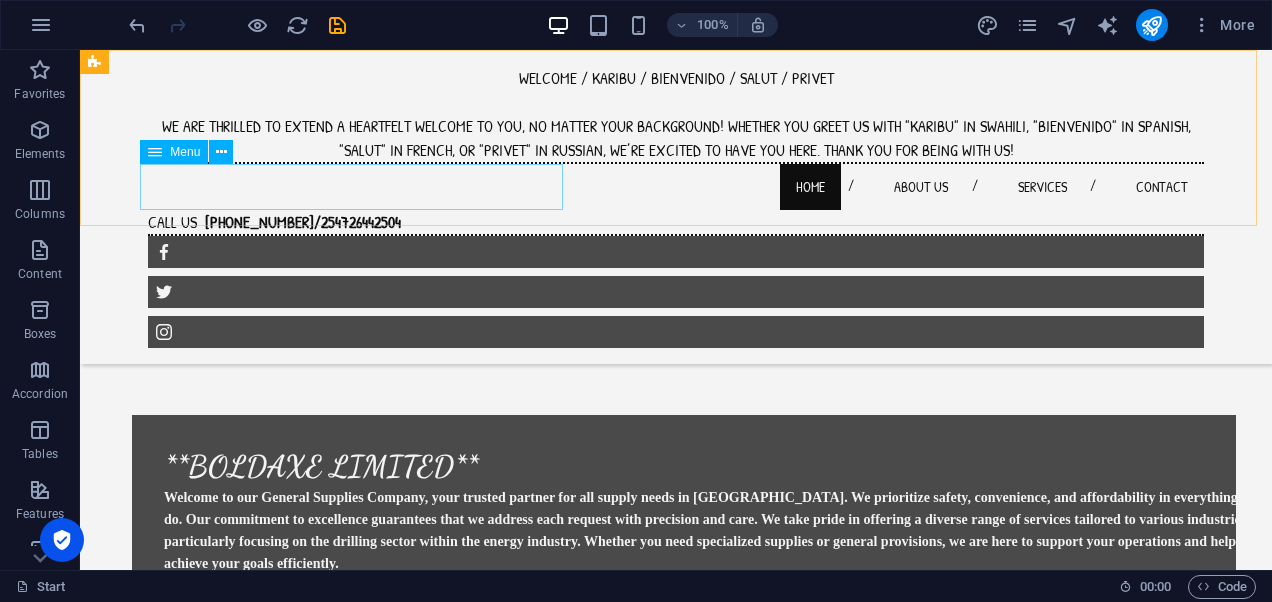 click on "Home About us Services Contact" at bounding box center (676, 187) 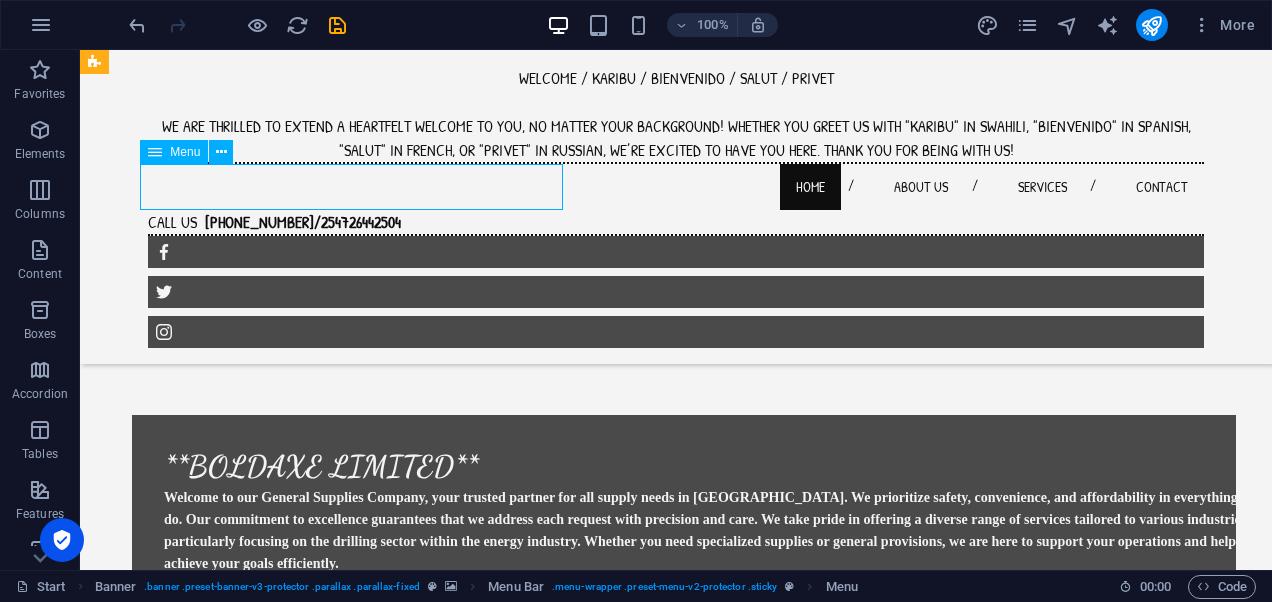 click on "Home About us Services Contact" at bounding box center [676, 187] 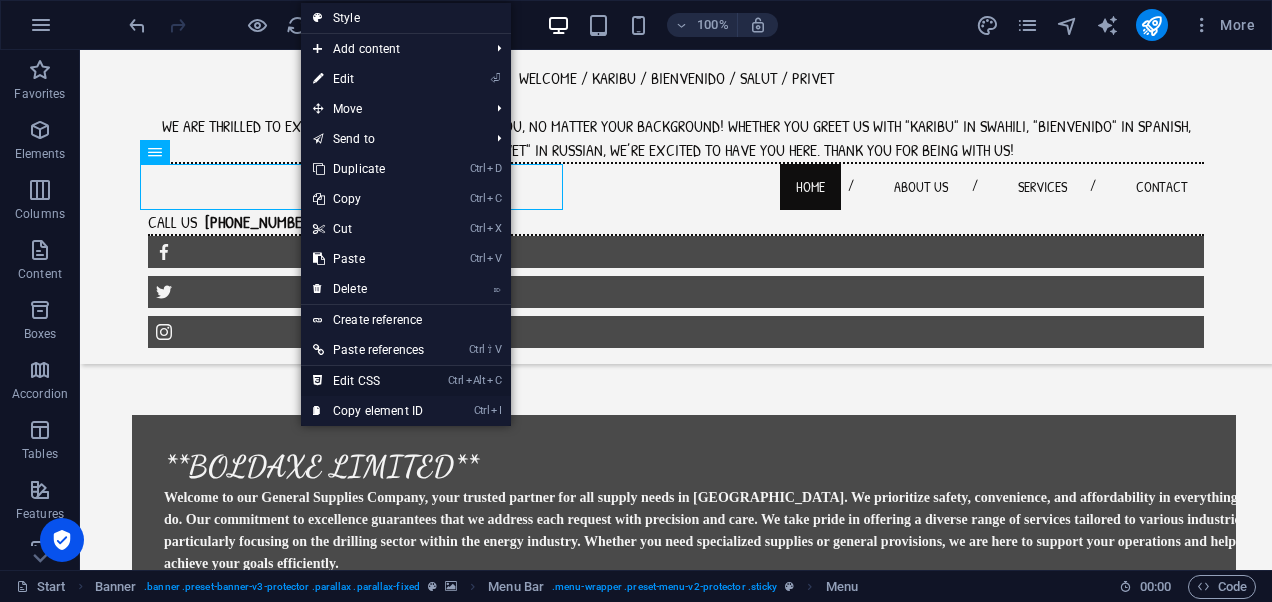 click on "Ctrl Alt C  Edit CSS" at bounding box center [368, 381] 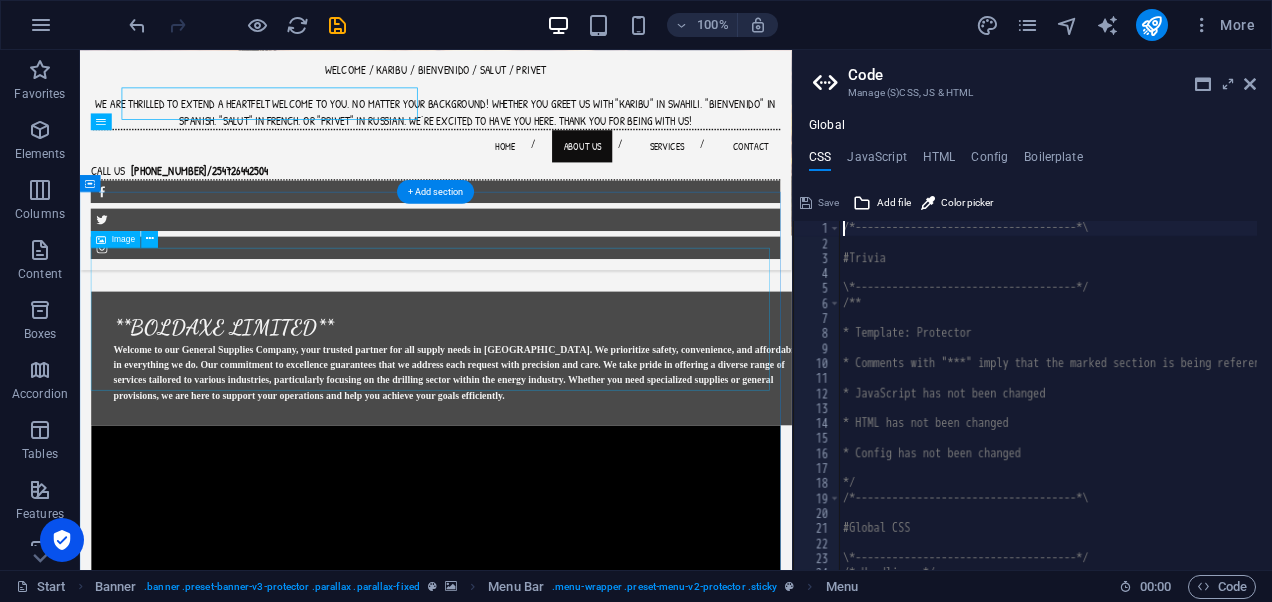scroll, scrollTop: 1186, scrollLeft: 0, axis: vertical 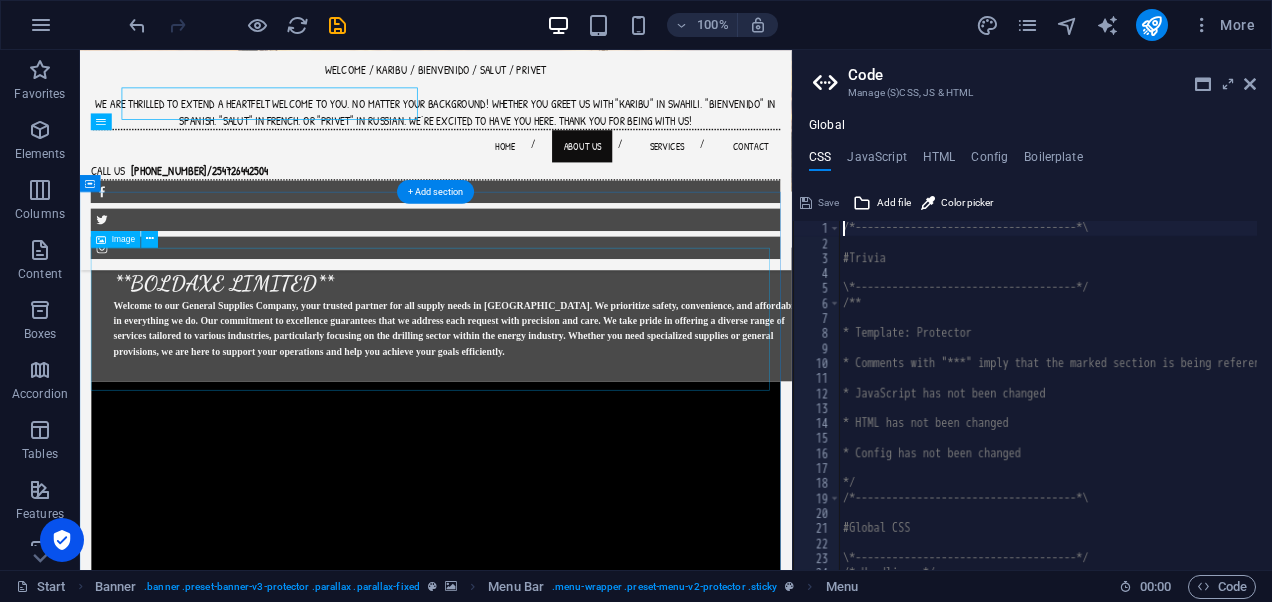 type on "li:not(:last-child) {" 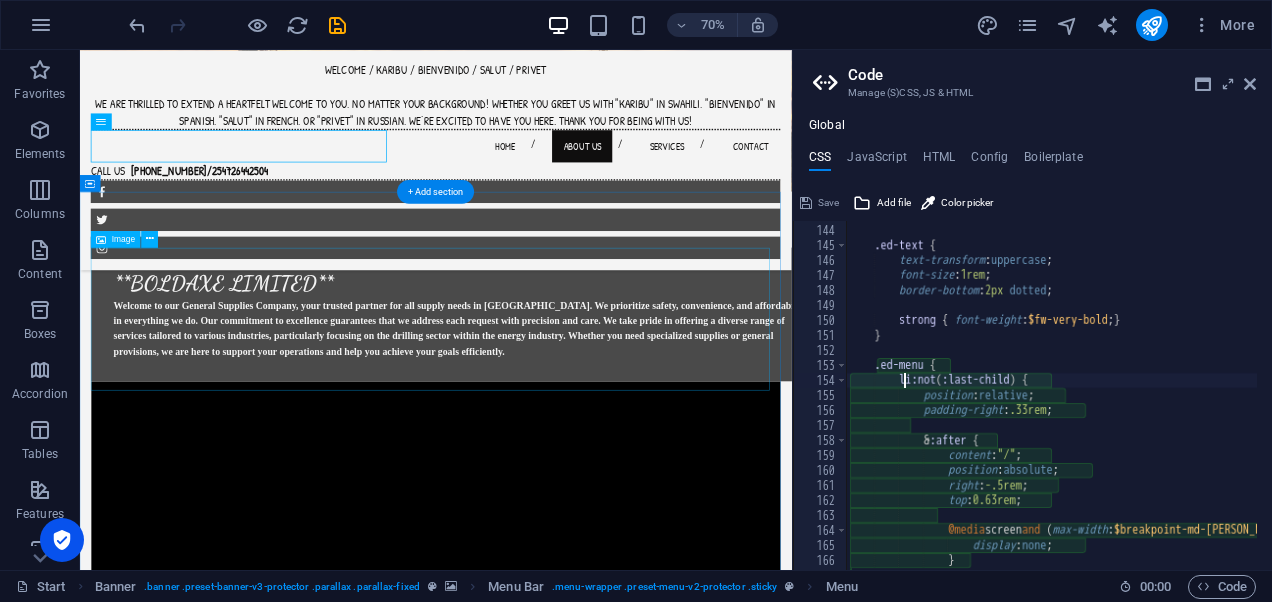 scroll, scrollTop: 1558, scrollLeft: 0, axis: vertical 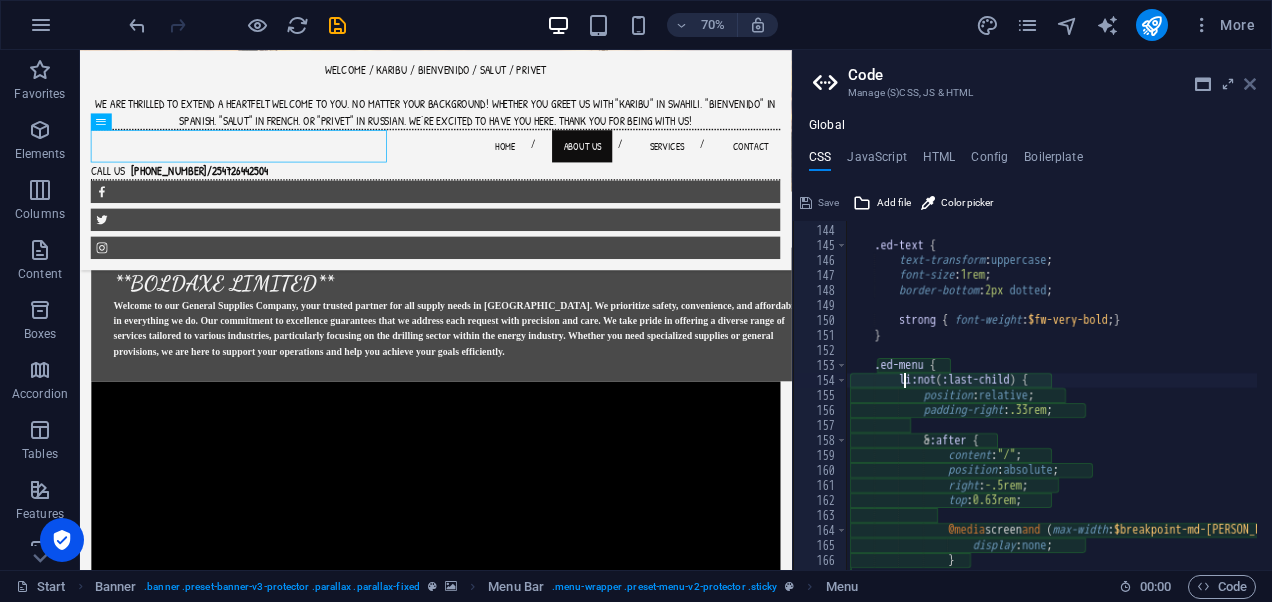 click at bounding box center [1250, 84] 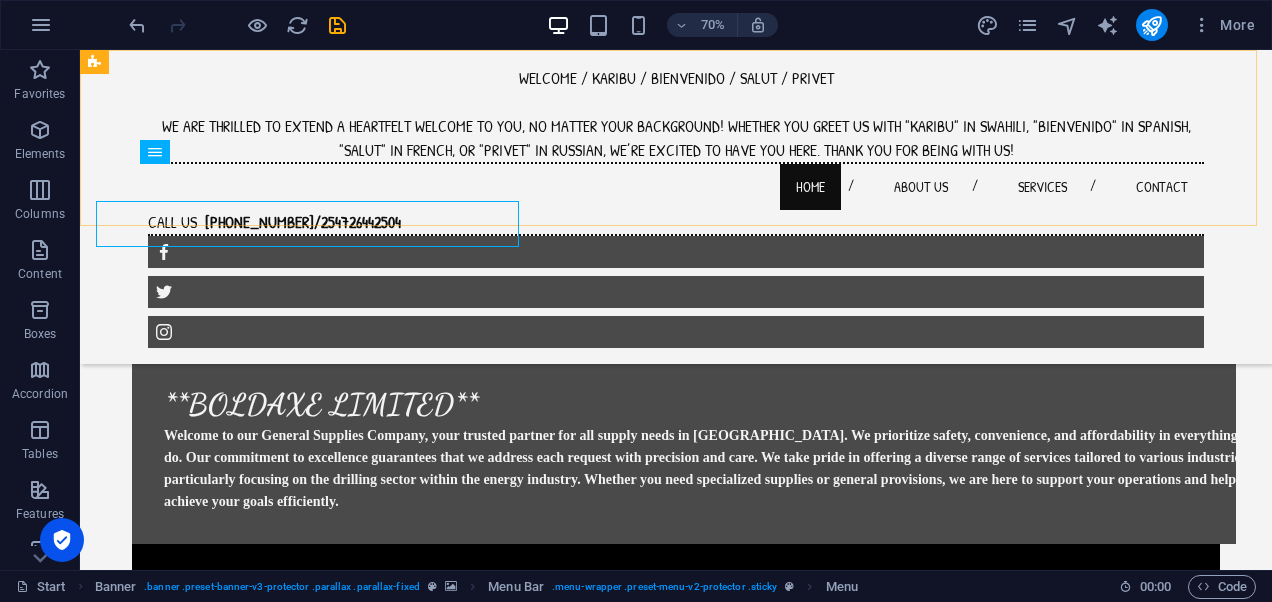 scroll, scrollTop: 1148, scrollLeft: 0, axis: vertical 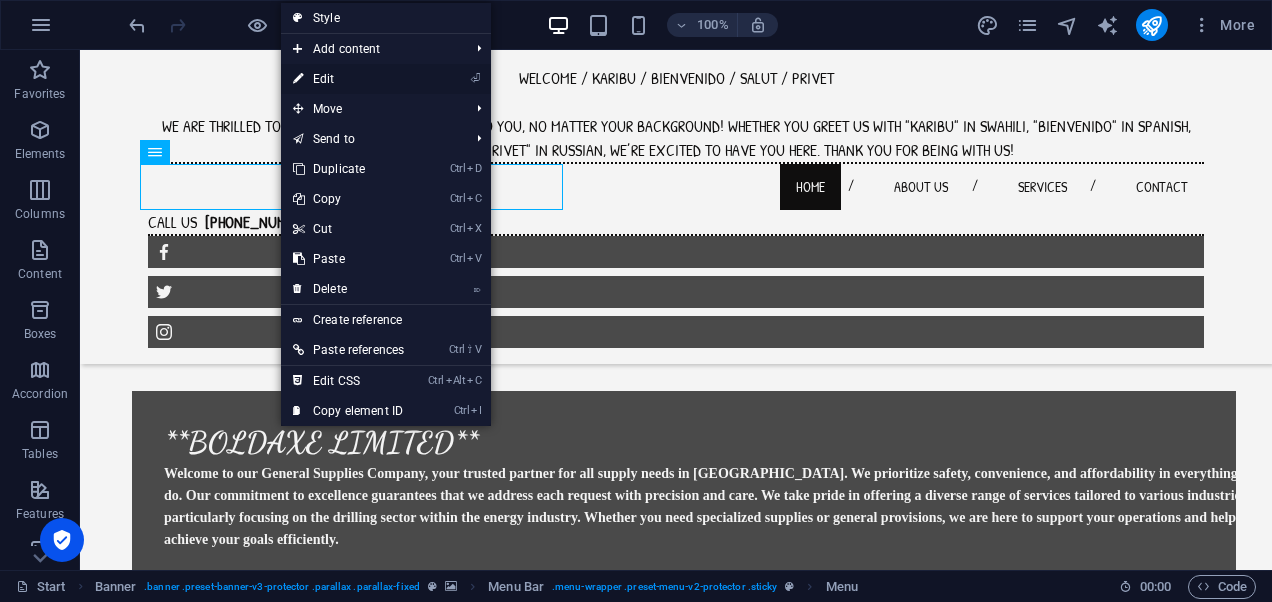click on "⏎  Edit" at bounding box center (348, 79) 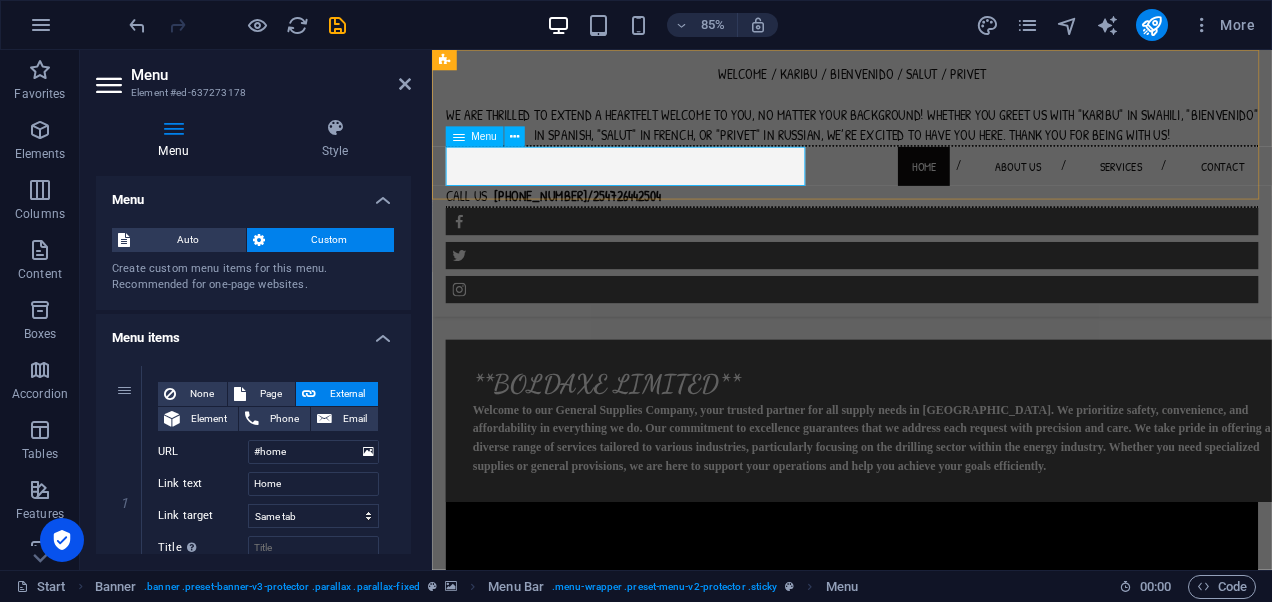 click on "Home About us Services Contact" at bounding box center (926, 187) 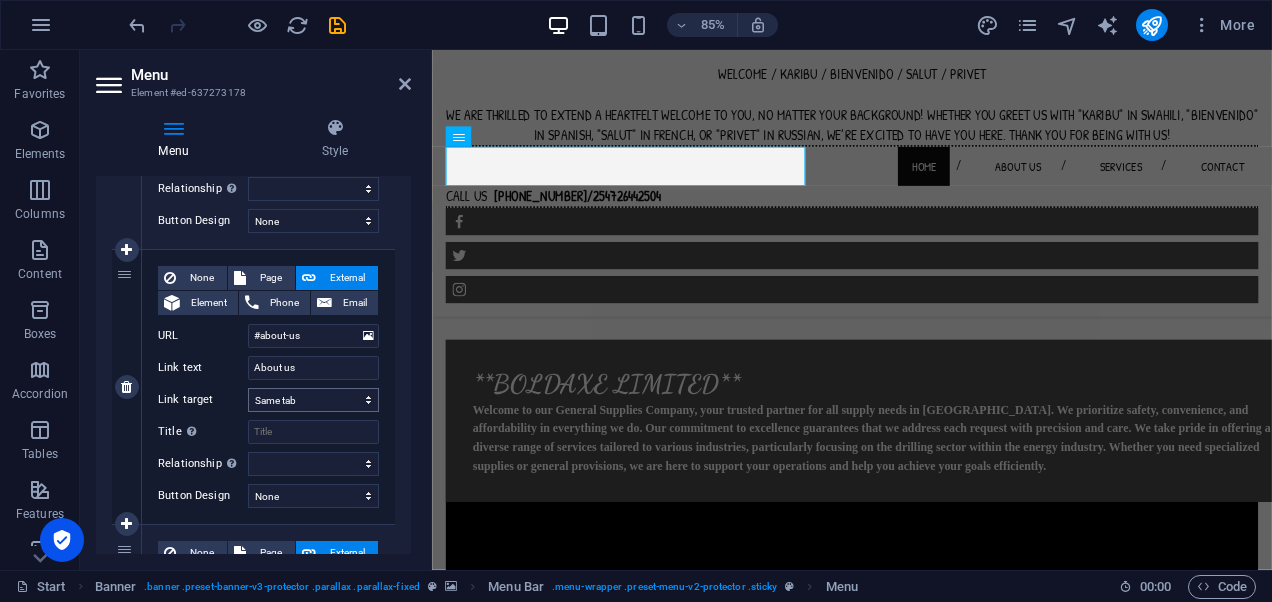 scroll, scrollTop: 386, scrollLeft: 0, axis: vertical 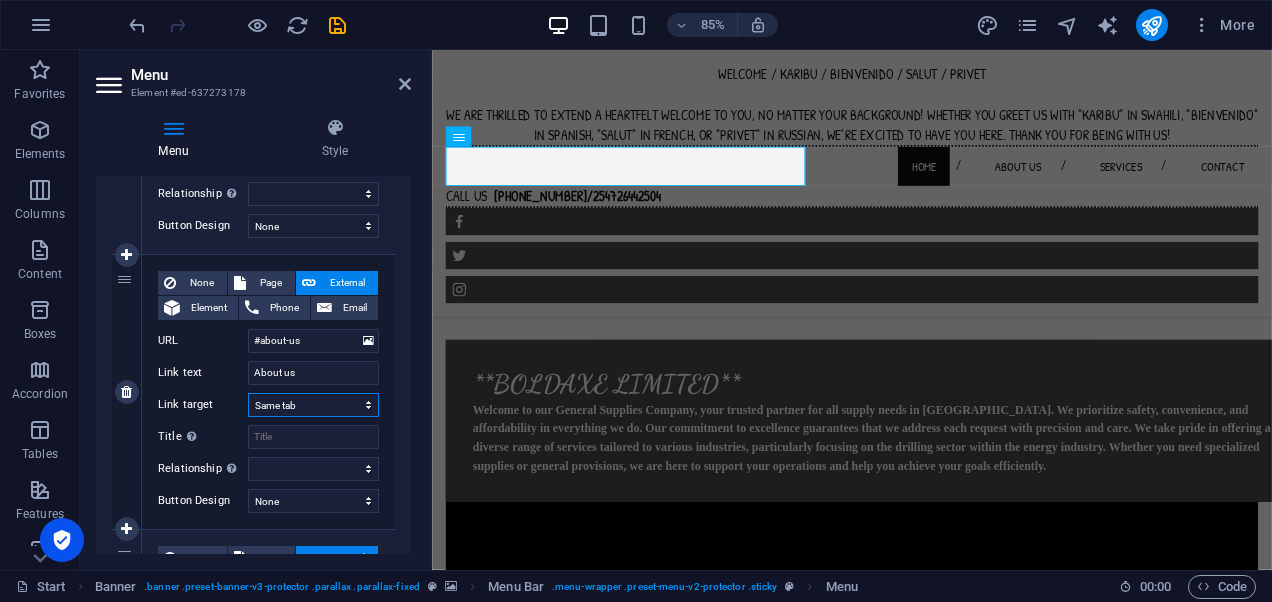 click on "New tab Same tab Overlay" at bounding box center (313, 405) 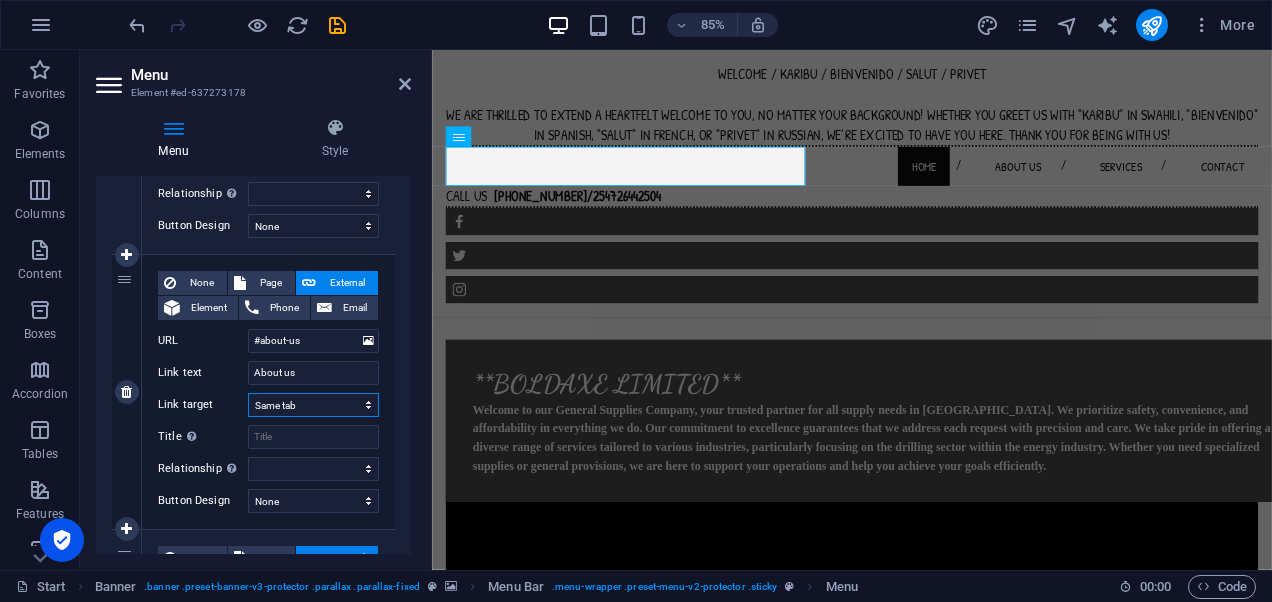 click on "New tab Same tab Overlay" at bounding box center [313, 405] 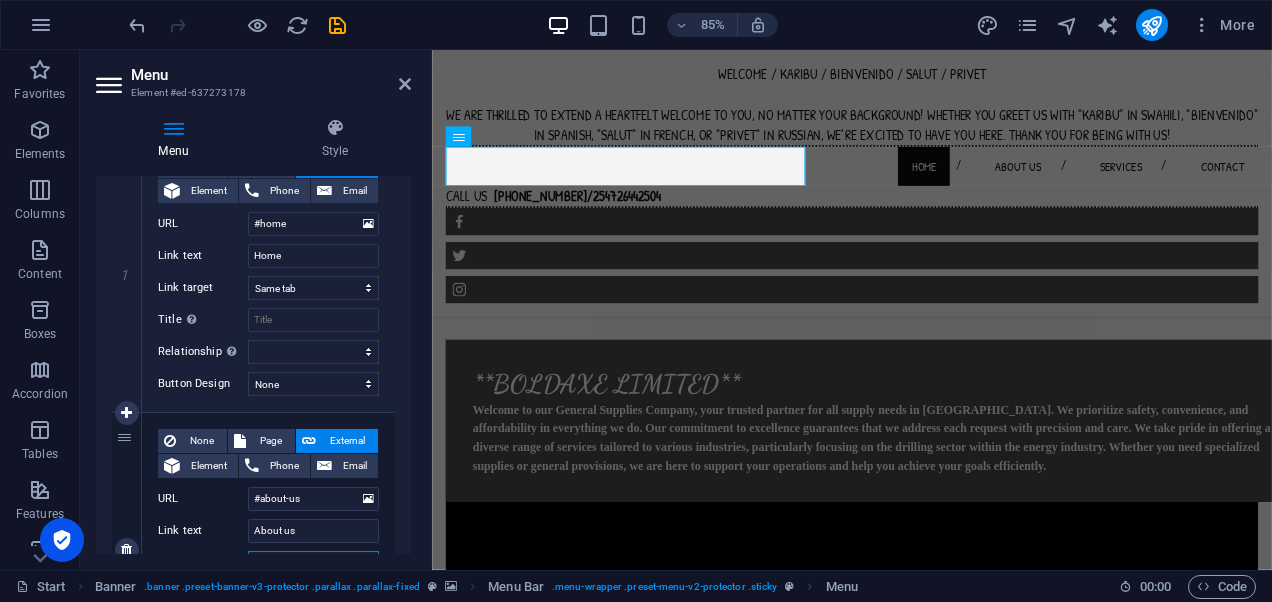 scroll, scrollTop: 226, scrollLeft: 0, axis: vertical 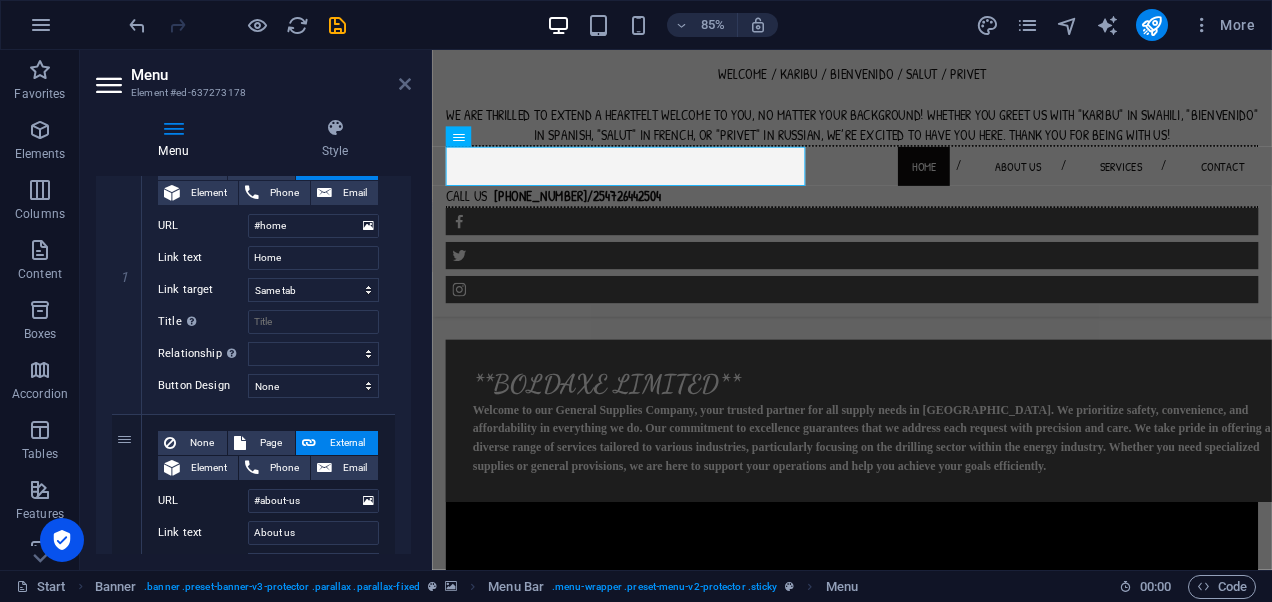 click at bounding box center [405, 84] 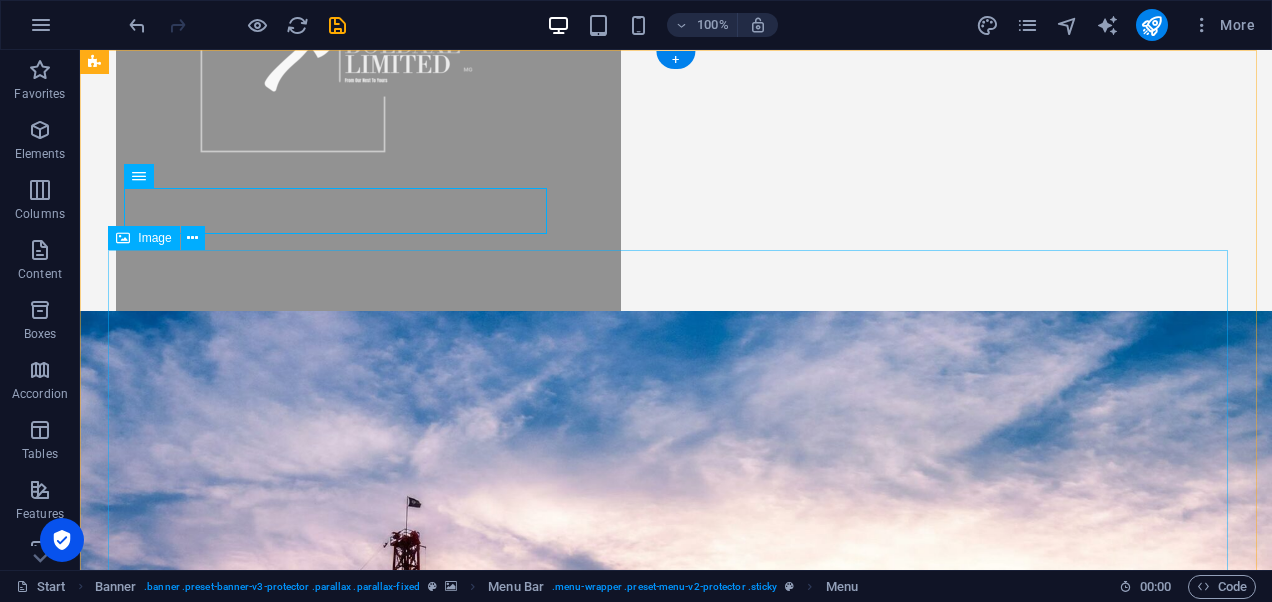 scroll, scrollTop: 0, scrollLeft: 0, axis: both 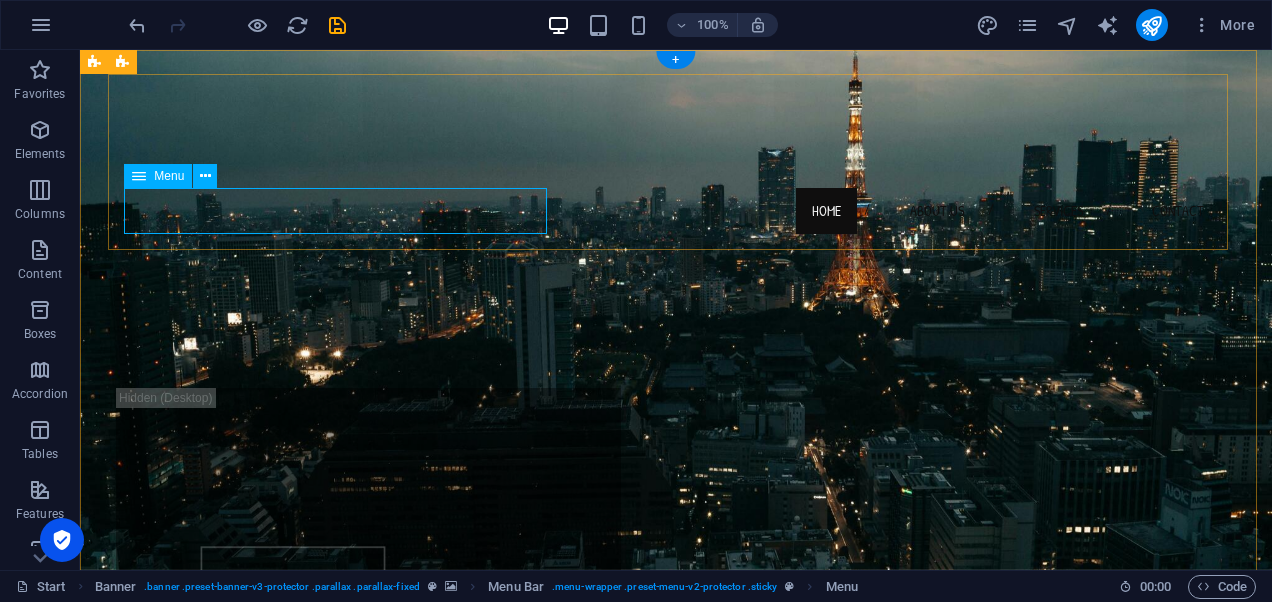 click on "Home About us Services Contact" at bounding box center [676, 211] 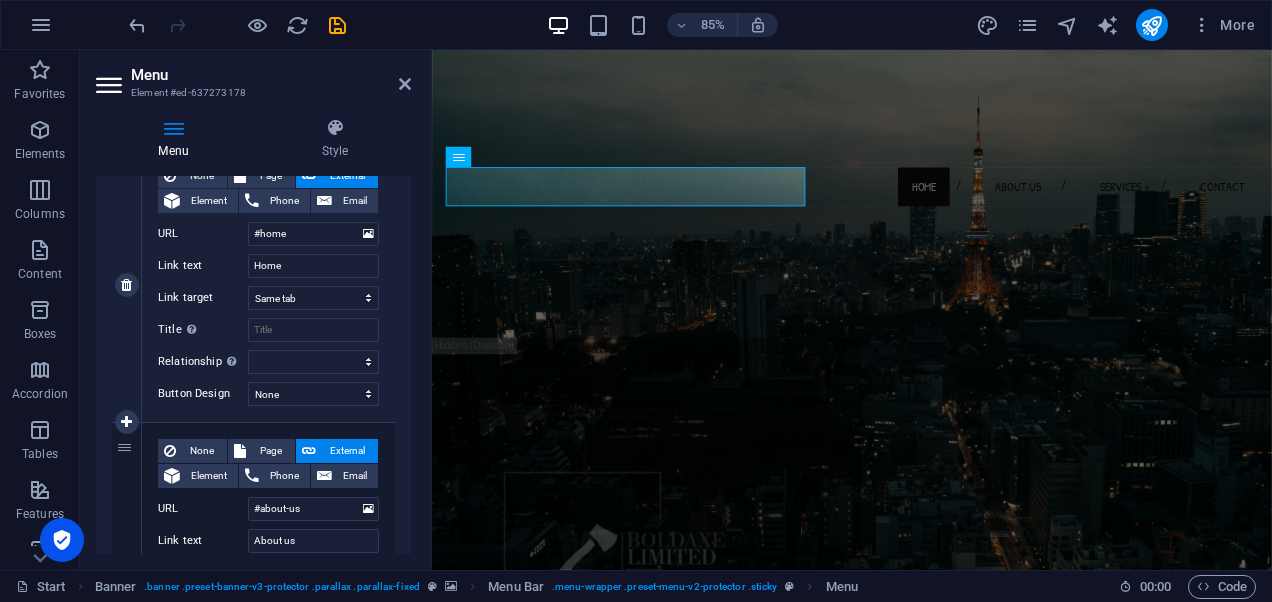 scroll, scrollTop: 220, scrollLeft: 0, axis: vertical 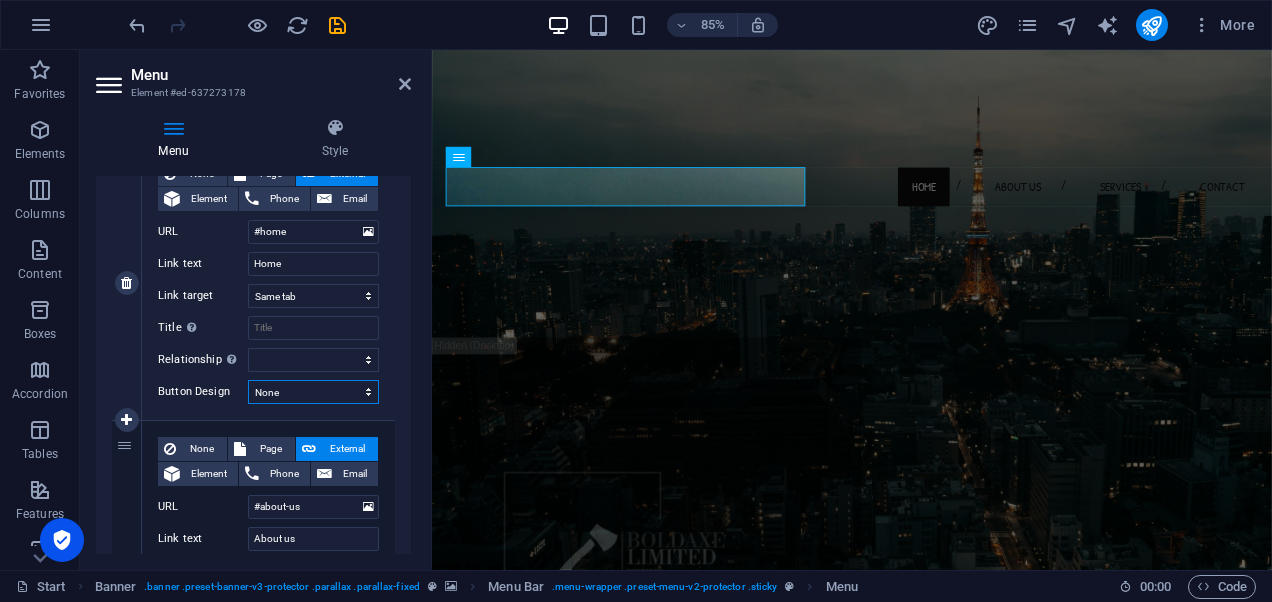 click on "None Default Primary Secondary" at bounding box center [313, 392] 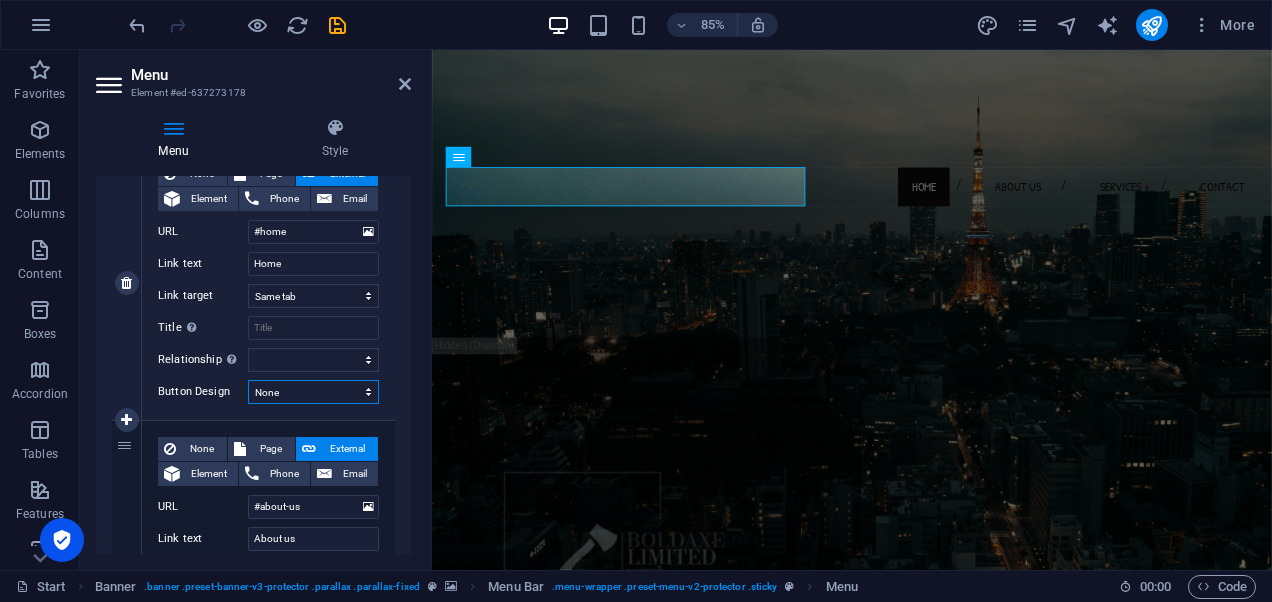 select on "primary" 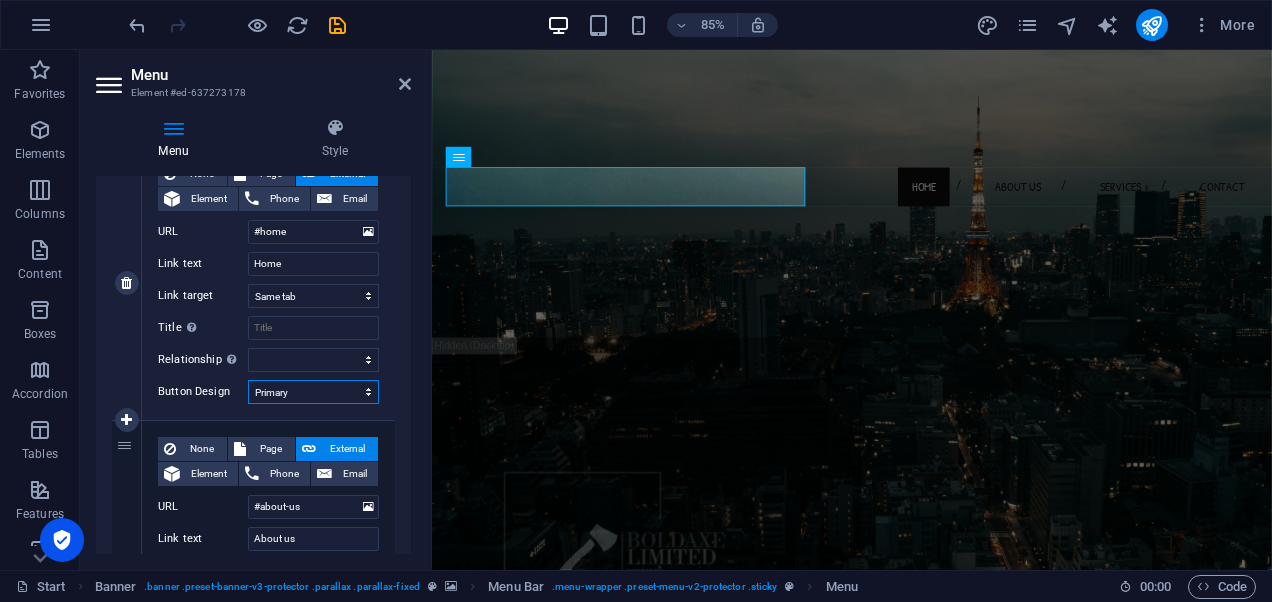 click on "None Default Primary Secondary" at bounding box center (313, 392) 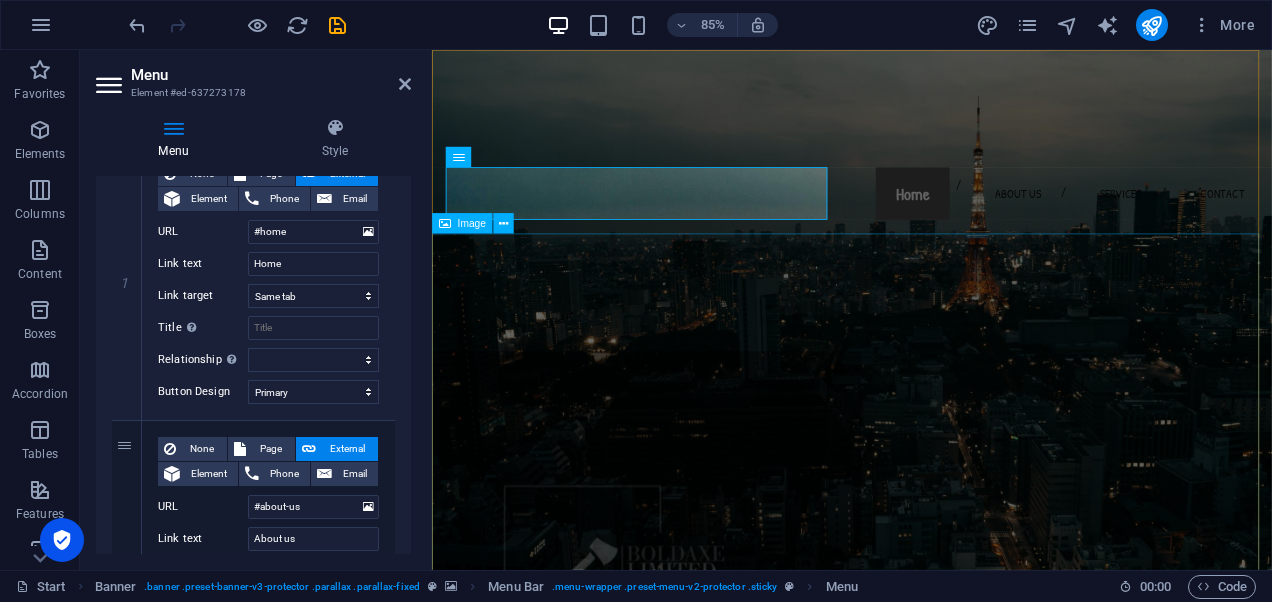 click at bounding box center (926, 656) 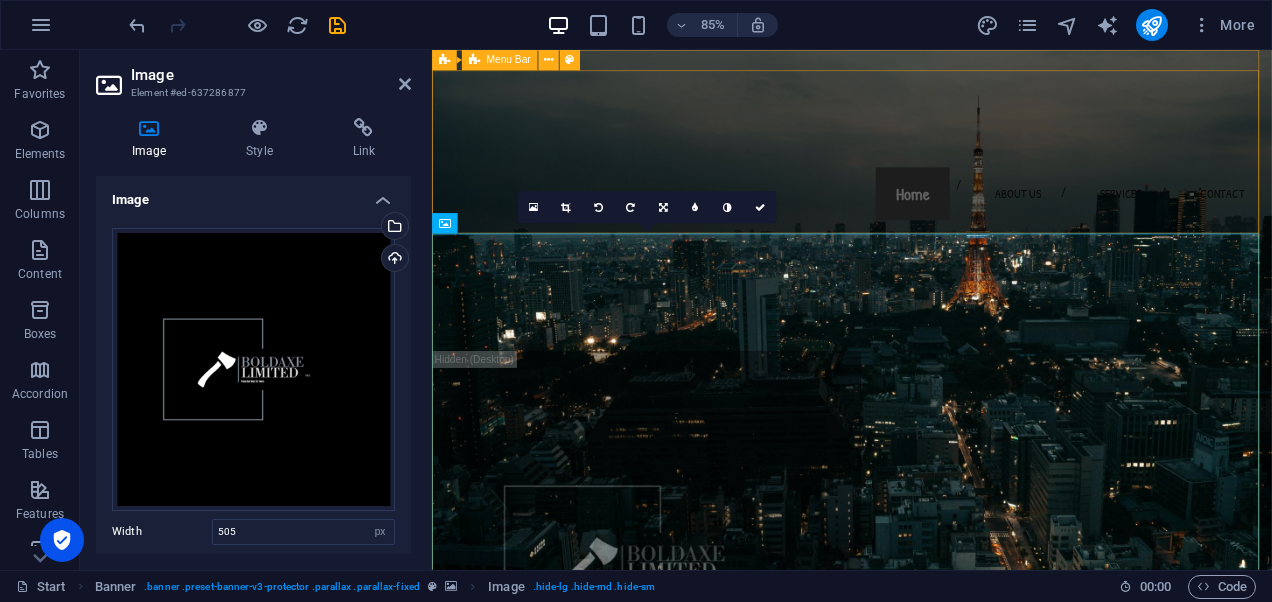 click on "WELCOME / KARIBU / BIENVENIDO / SALUT / PRIVET WE ARE THRILLED TO EXTEND A HEARTFELT WELCOME TO YOU, NO MATTER YOUR BACKGROUND! WHETHER YOU GREET US WITH "KARIBU" IN SWAHILI, "BIENVENIDO" IN SPANISH, "SALUT" IN FRENCH, OR "PRIVET" IN RUSSIAN, WE’RE EXCITED TO HAVE YOU HERE. THANK YOU FOR BEING WITH US! Home About us Services Contact Call us      [PHONE_NUMBER]/254726442504" at bounding box center [926, 239] 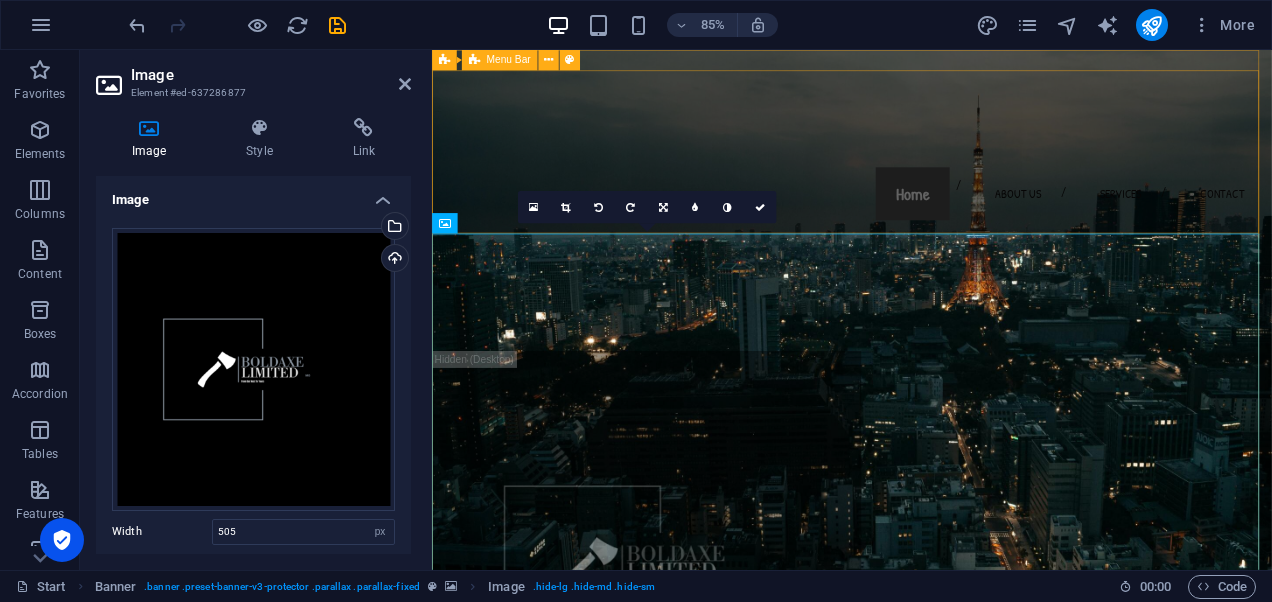 click on "WELCOME / KARIBU / BIENVENIDO / SALUT / PRIVET WE ARE THRILLED TO EXTEND A HEARTFELT WELCOME TO YOU, NO MATTER YOUR BACKGROUND! WHETHER YOU GREET US WITH "KARIBU" IN SWAHILI, "BIENVENIDO" IN SPANISH, "SALUT" IN FRENCH, OR "PRIVET" IN RUSSIAN, WE’RE EXCITED TO HAVE YOU HERE. THANK YOU FOR BEING WITH US! Home About us Services Contact Call us      [PHONE_NUMBER]/254726442504" at bounding box center (926, 239) 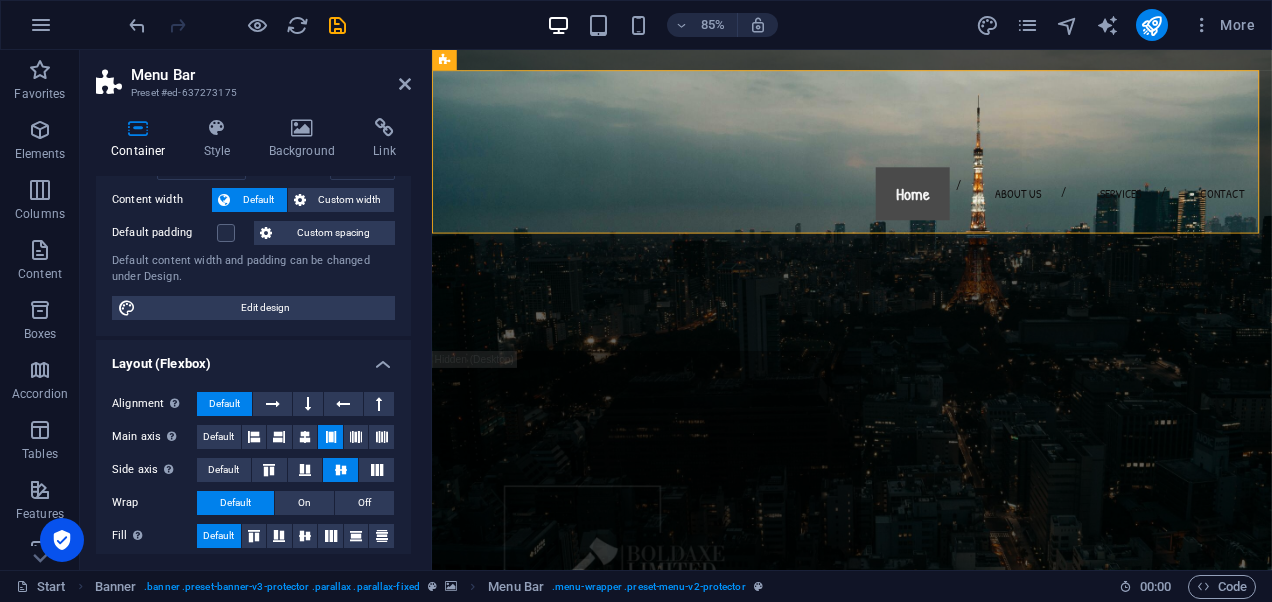 scroll, scrollTop: 113, scrollLeft: 0, axis: vertical 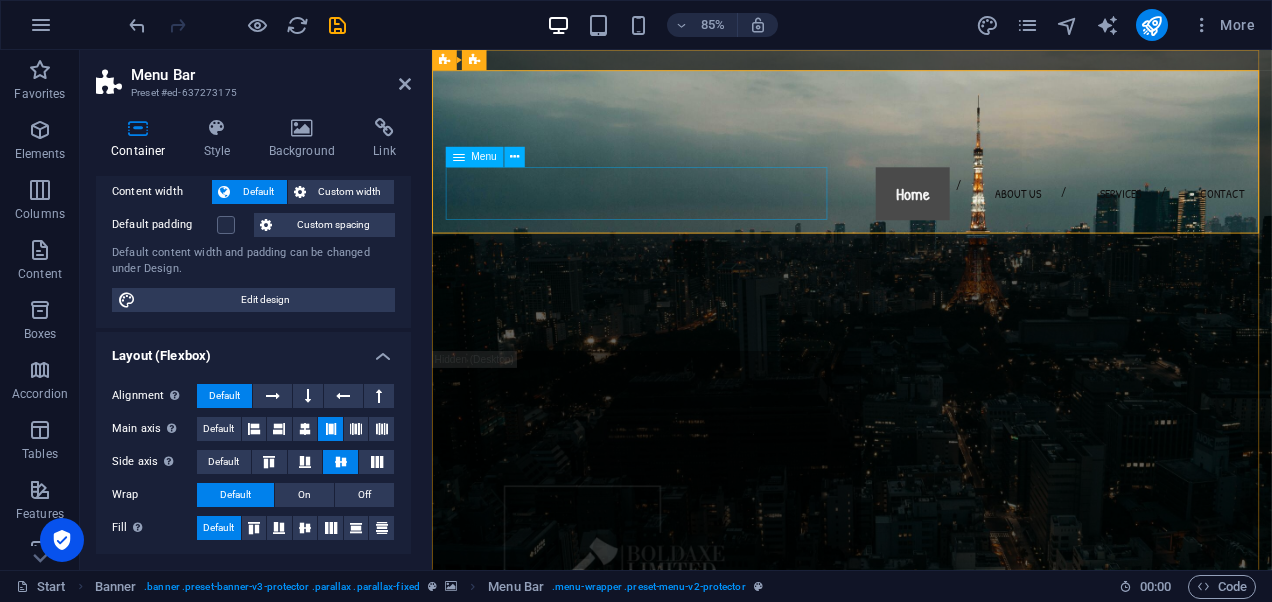 click on "Home About us Services Contact" at bounding box center [926, 219] 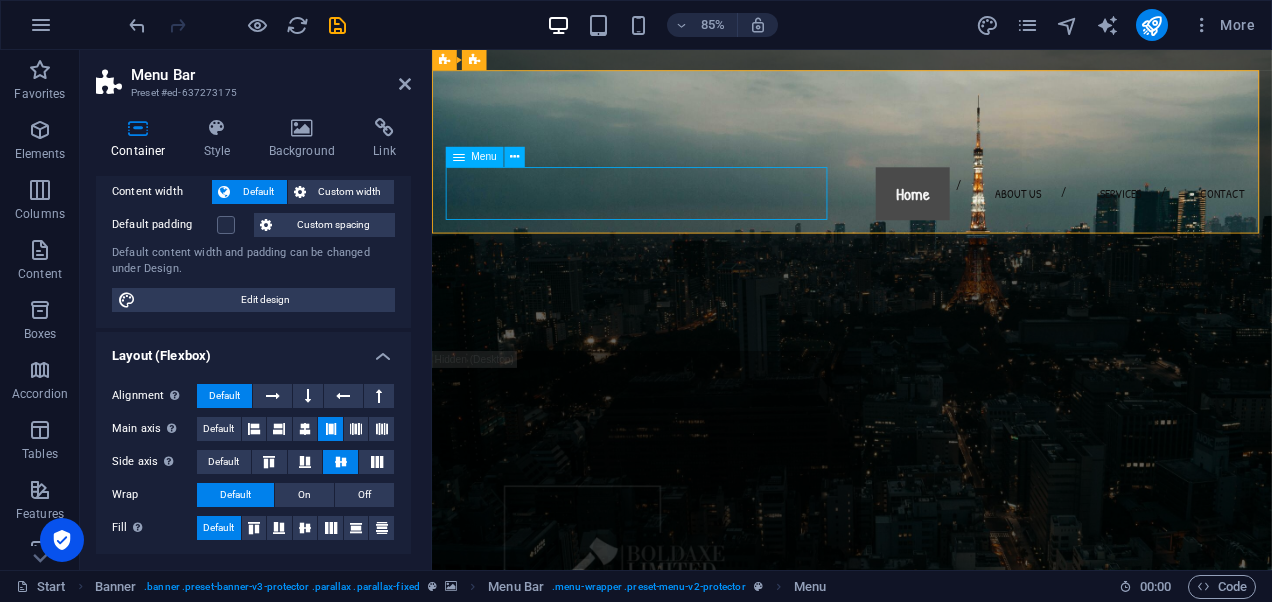 click on "Home About us Services Contact" at bounding box center (926, 219) 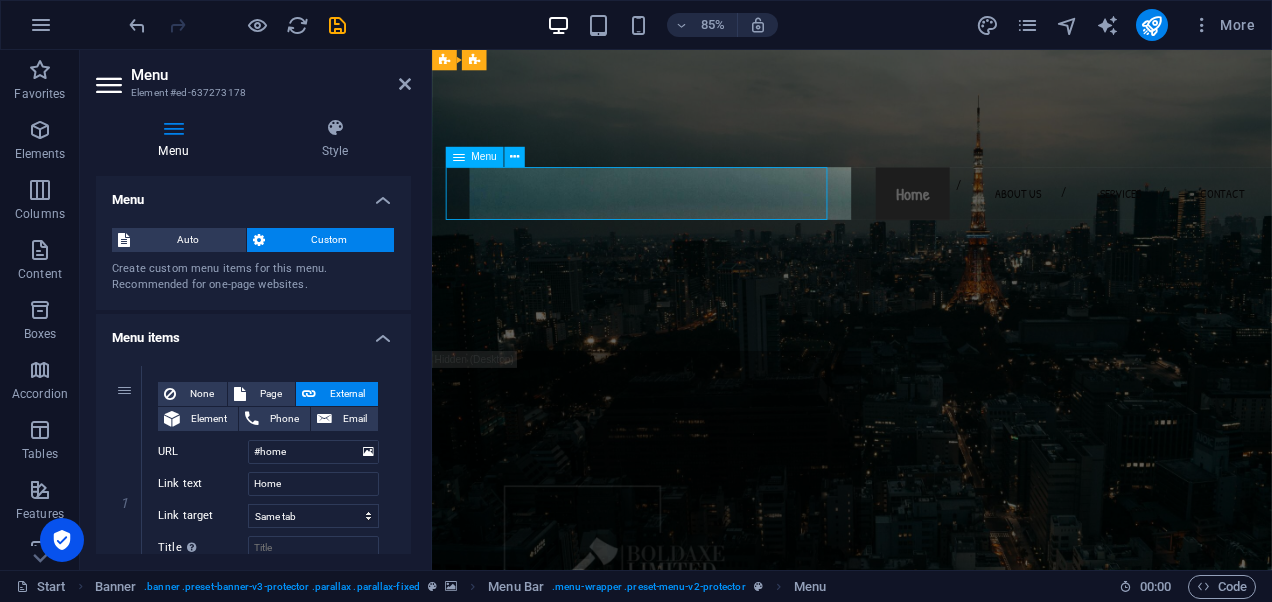 click on "Home About us Services Contact" at bounding box center (926, 219) 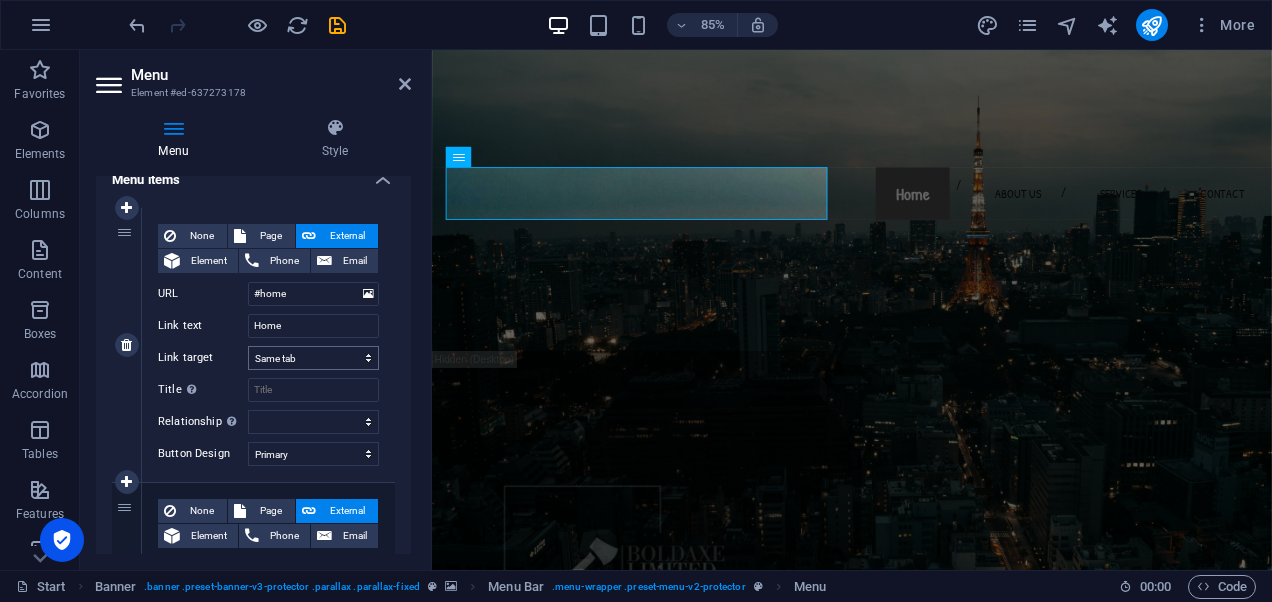 scroll, scrollTop: 133, scrollLeft: 0, axis: vertical 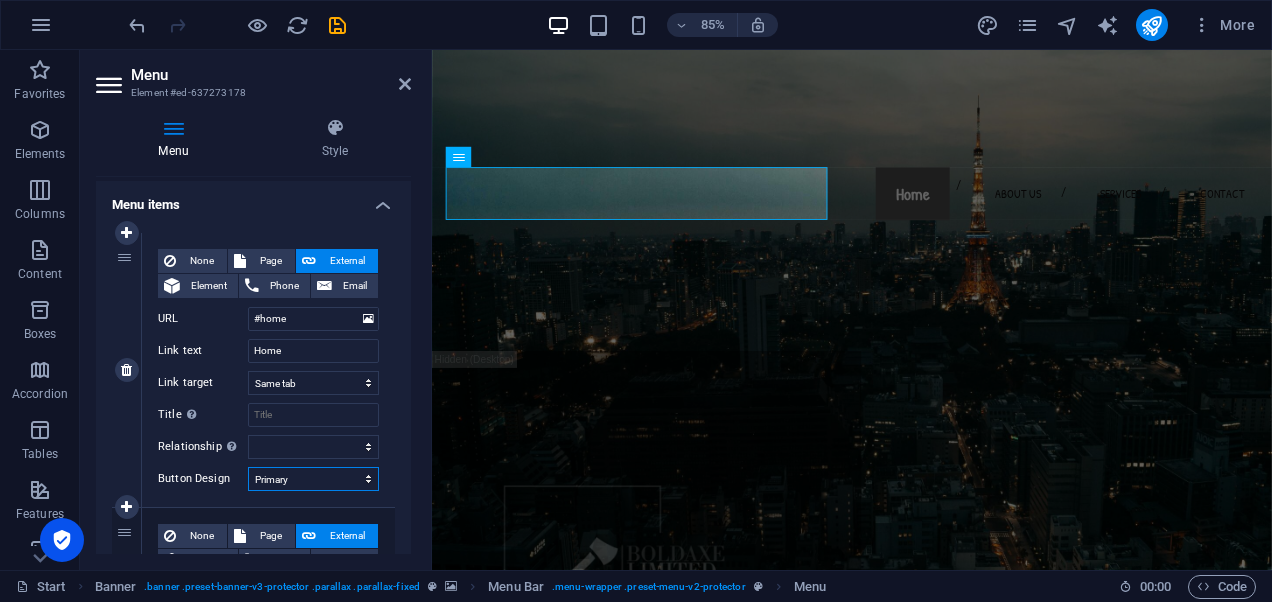 click on "None Default Primary Secondary" at bounding box center (313, 479) 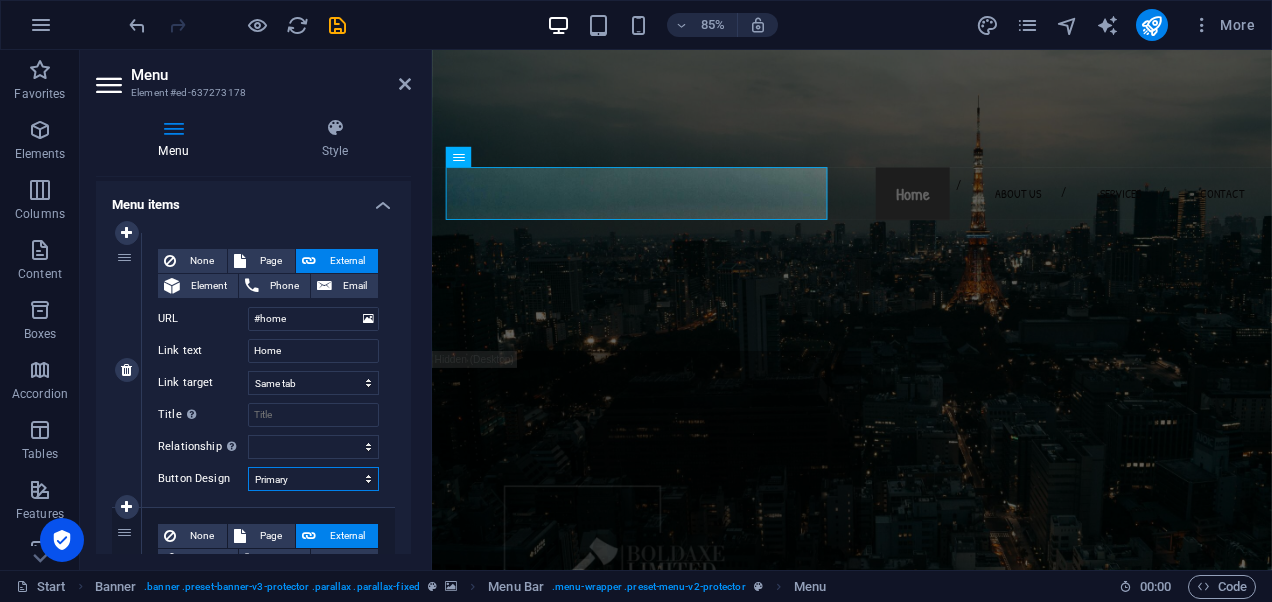 select 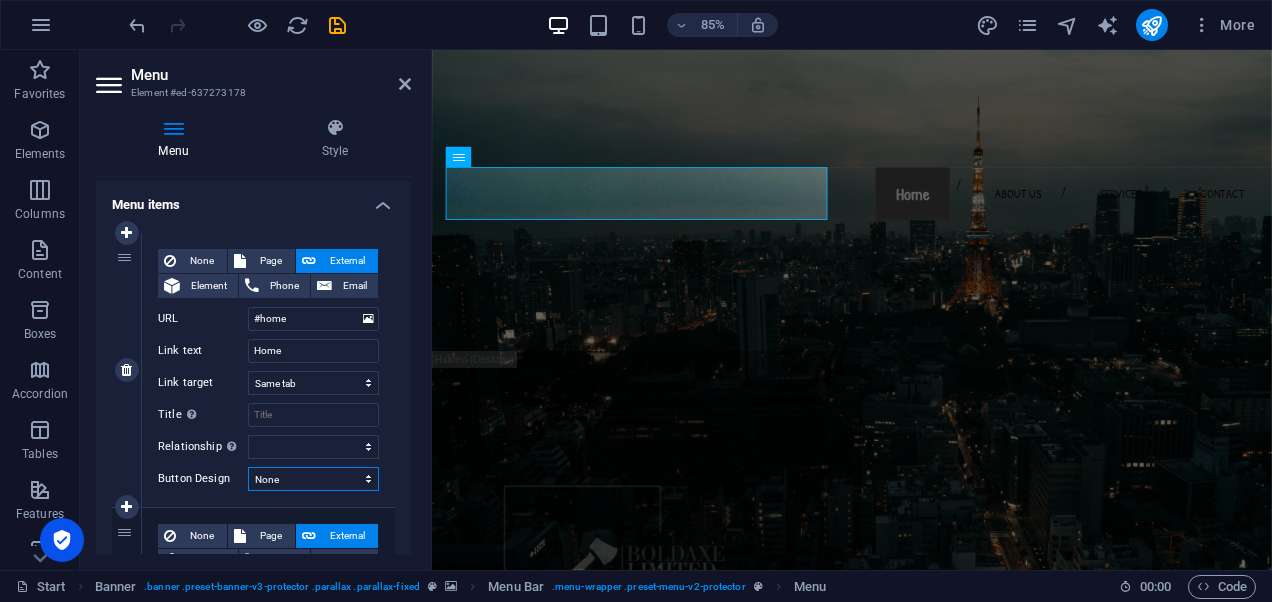 click on "None Default Primary Secondary" at bounding box center (313, 479) 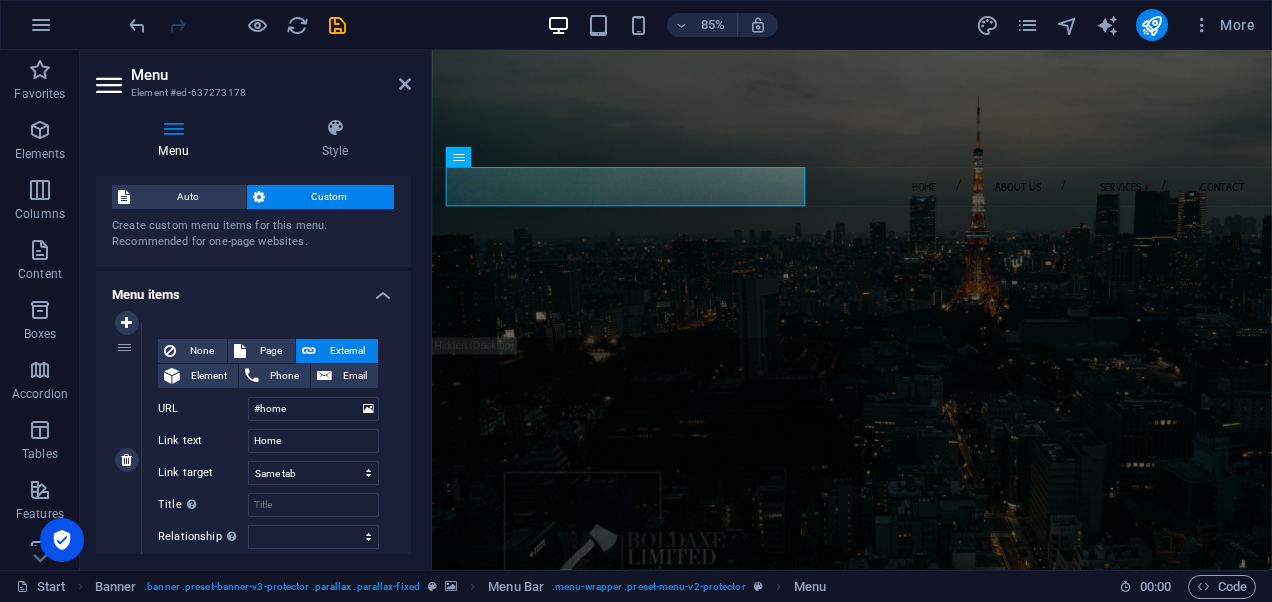 scroll, scrollTop: 0, scrollLeft: 0, axis: both 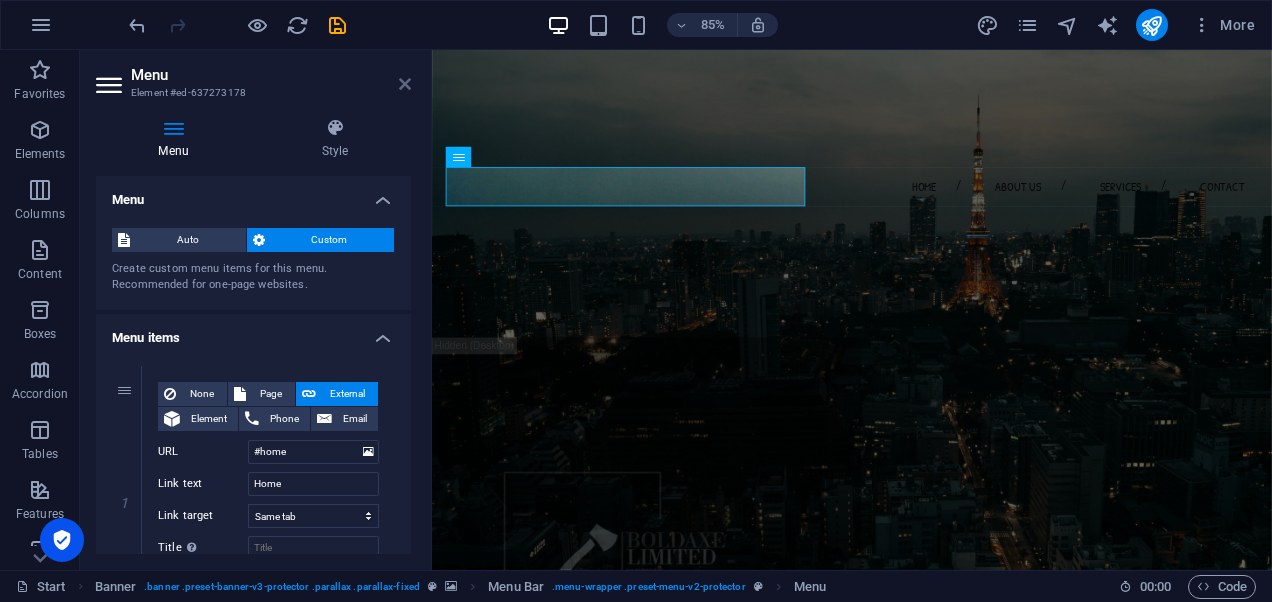 click at bounding box center (405, 84) 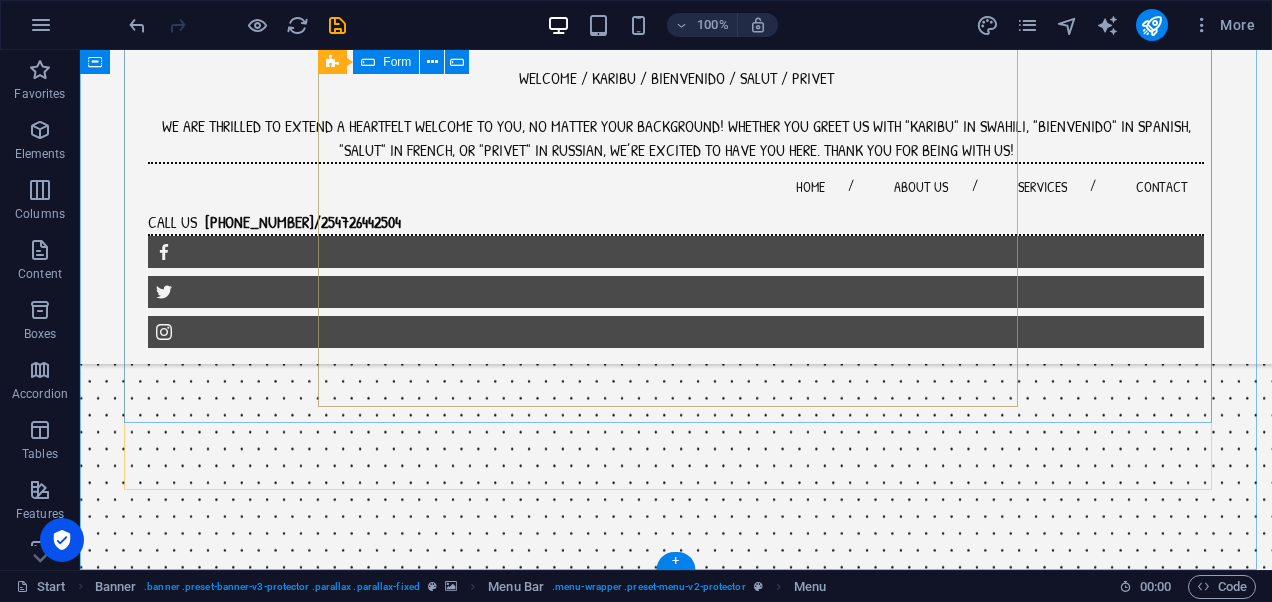 scroll, scrollTop: 6080, scrollLeft: 0, axis: vertical 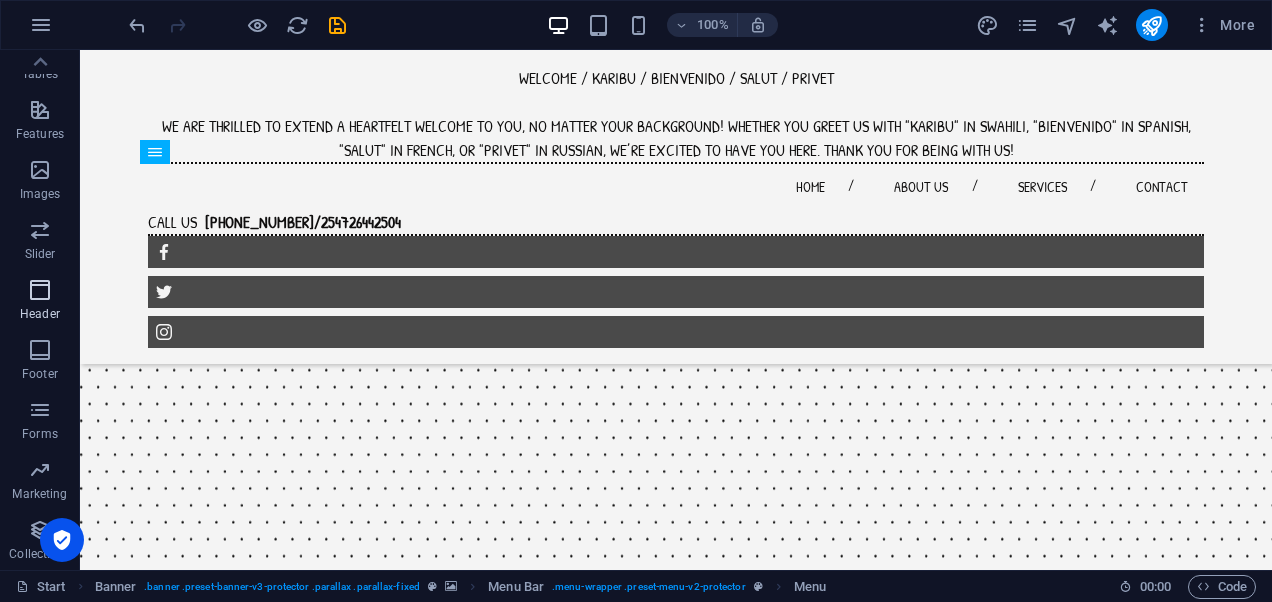 click on "Header" at bounding box center [40, 314] 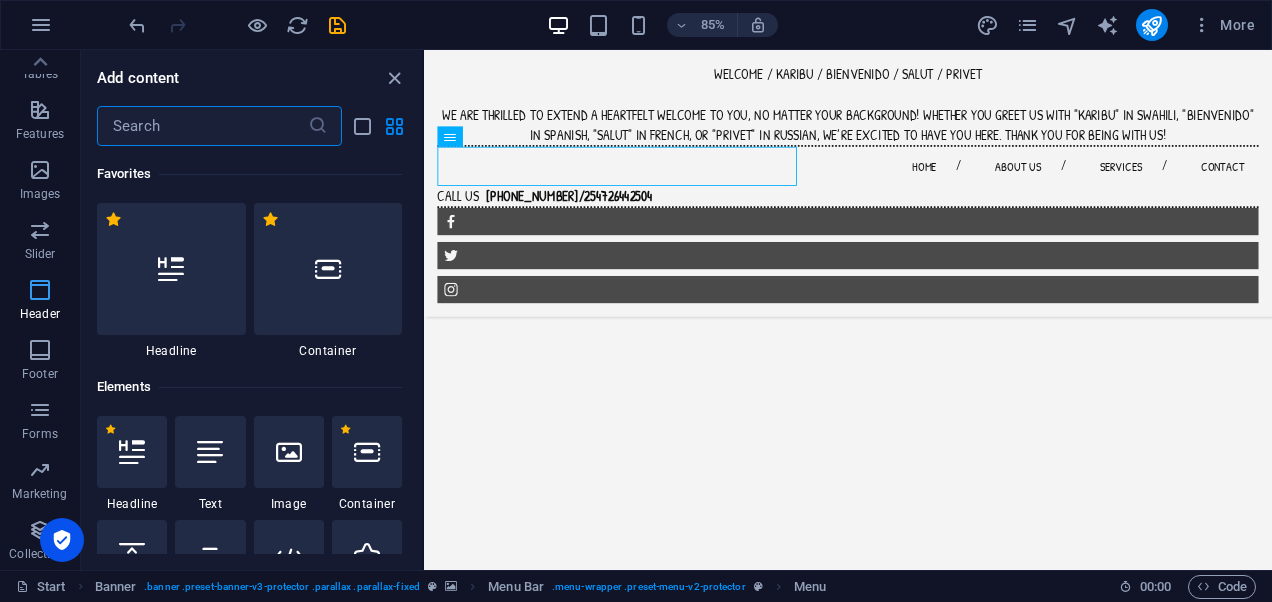 scroll, scrollTop: 5933, scrollLeft: 0, axis: vertical 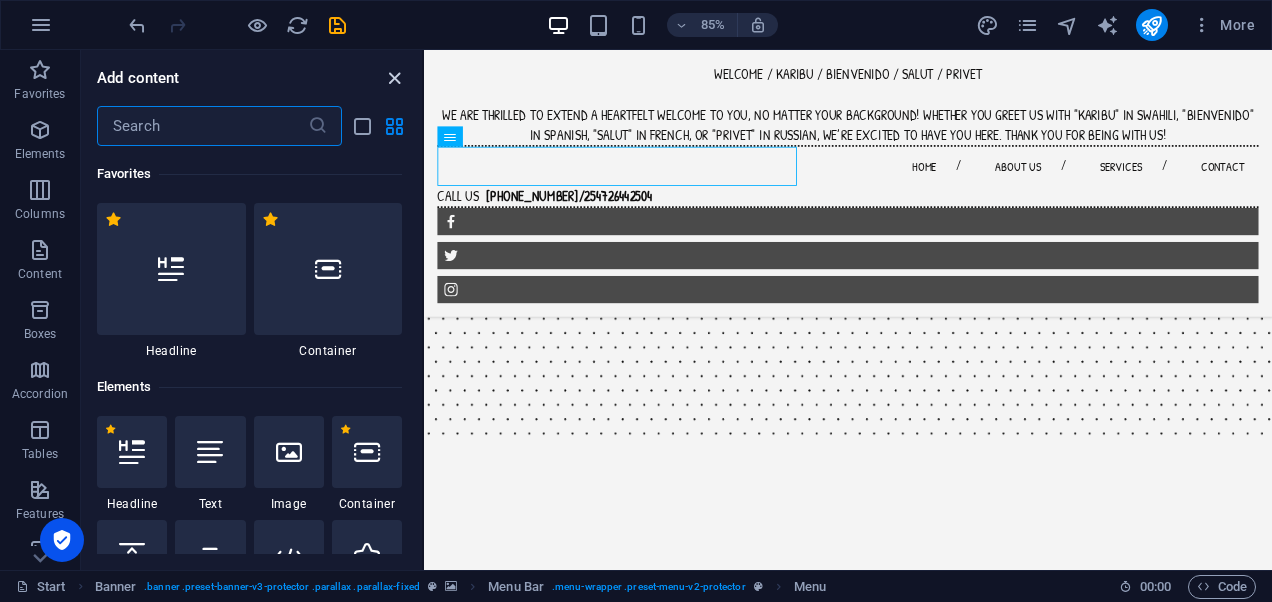 click at bounding box center [394, 78] 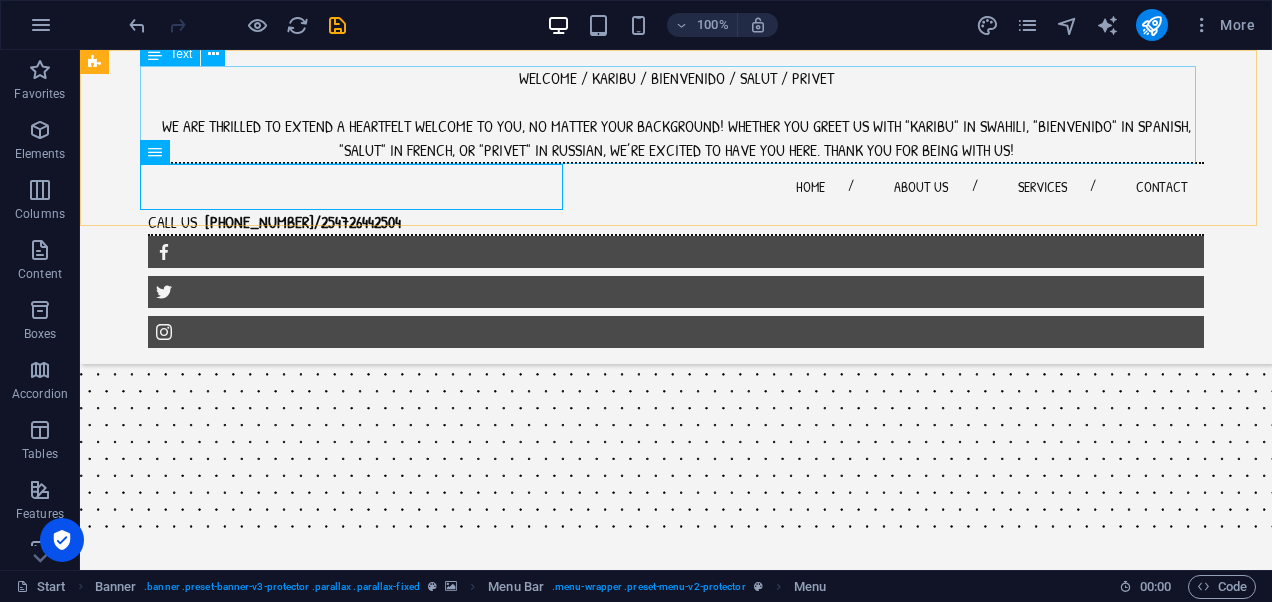click on "WELCOME / KARIBU / BIENVENIDO / SALUT / PRIVET WE ARE THRILLED TO EXTEND A HEARTFELT WELCOME TO YOU, NO MATTER YOUR BACKGROUND! WHETHER YOU GREET US WITH "KARIBU" IN SWAHILI, "BIENVENIDO" IN SPANISH, "SALUT" IN FRENCH, OR "PRIVET" IN RUSSIAN, WE’RE EXCITED TO HAVE YOU HERE. THANK YOU FOR BEING WITH US!" at bounding box center (676, 114) 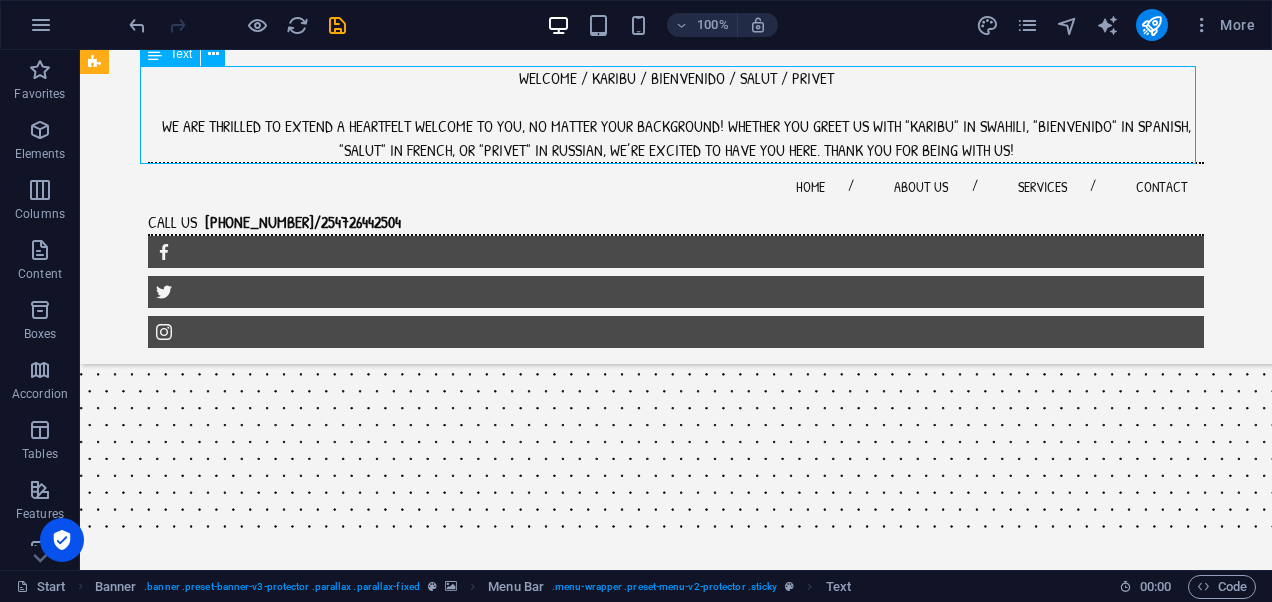 click on "WELCOME / KARIBU / BIENVENIDO / SALUT / PRIVET WE ARE THRILLED TO EXTEND A HEARTFELT WELCOME TO YOU, NO MATTER YOUR BACKGROUND! WHETHER YOU GREET US WITH "KARIBU" IN SWAHILI, "BIENVENIDO" IN SPANISH, "SALUT" IN FRENCH, OR "PRIVET" IN RUSSIAN, WE’RE EXCITED TO HAVE YOU HERE. THANK YOU FOR BEING WITH US!" at bounding box center [676, 114] 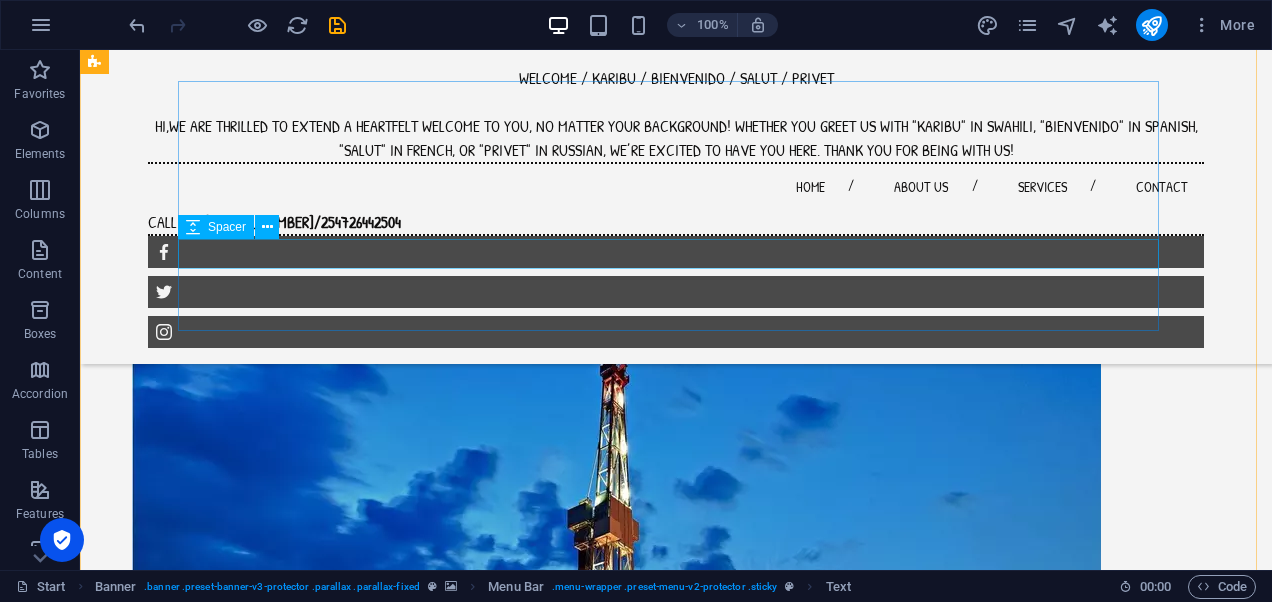 scroll, scrollTop: 2900, scrollLeft: 0, axis: vertical 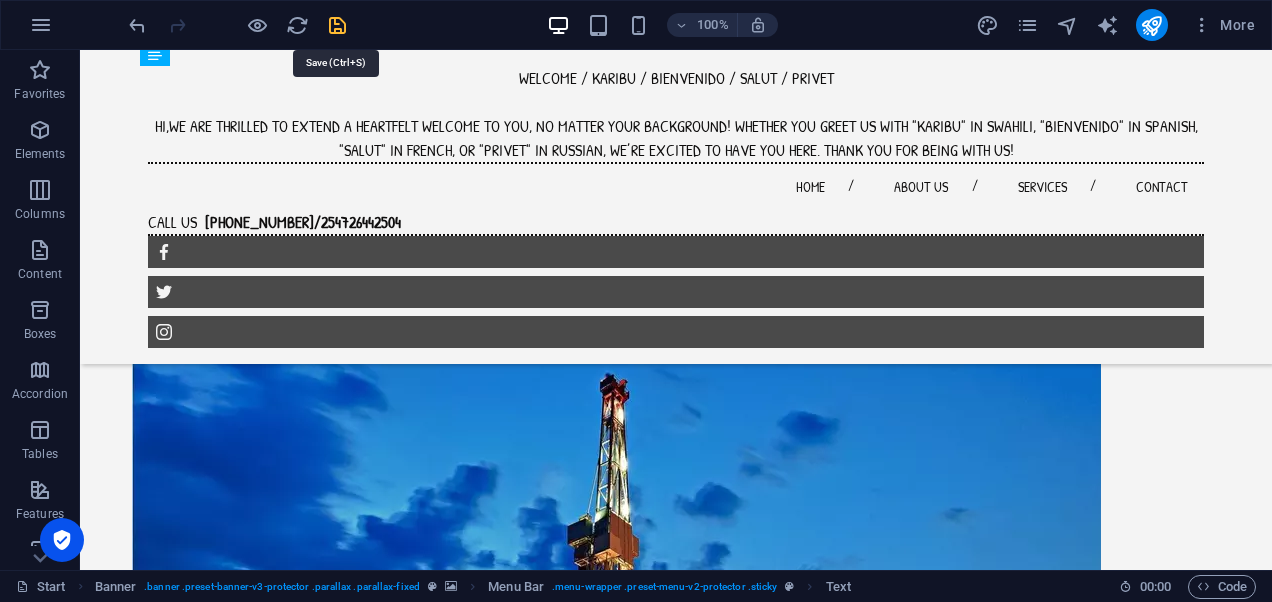 click at bounding box center (337, 25) 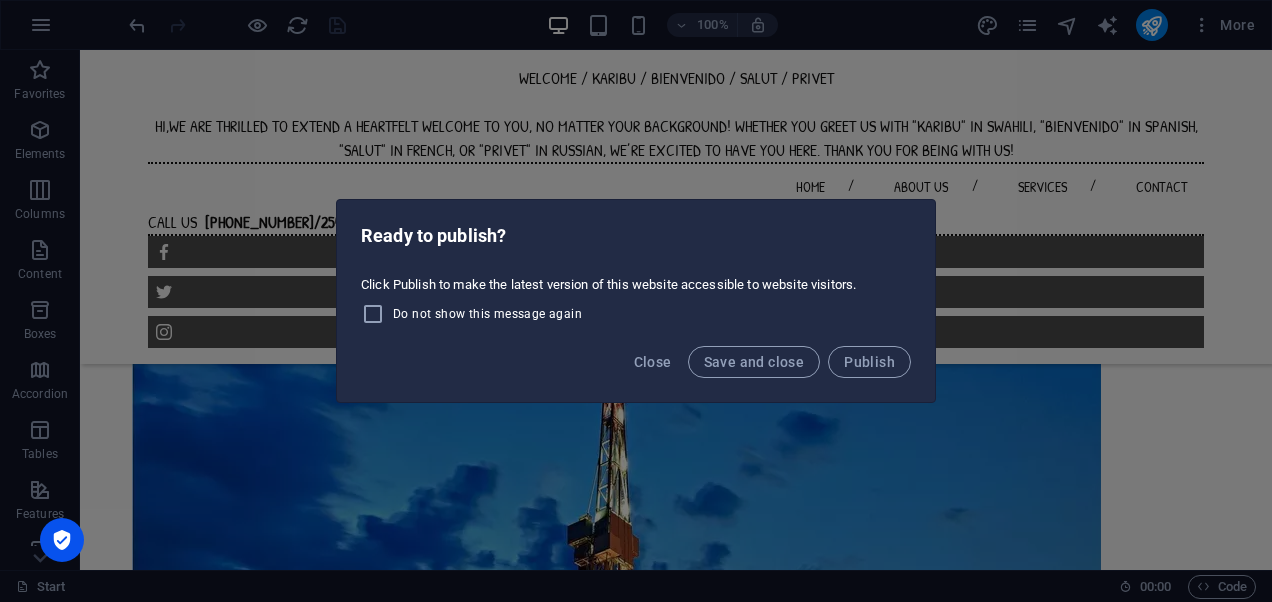 click on "Ready to publish? Click Publish to make the latest version of this website accessible to website visitors. Do not show this message again Close Save and close Publish" at bounding box center (636, 301) 